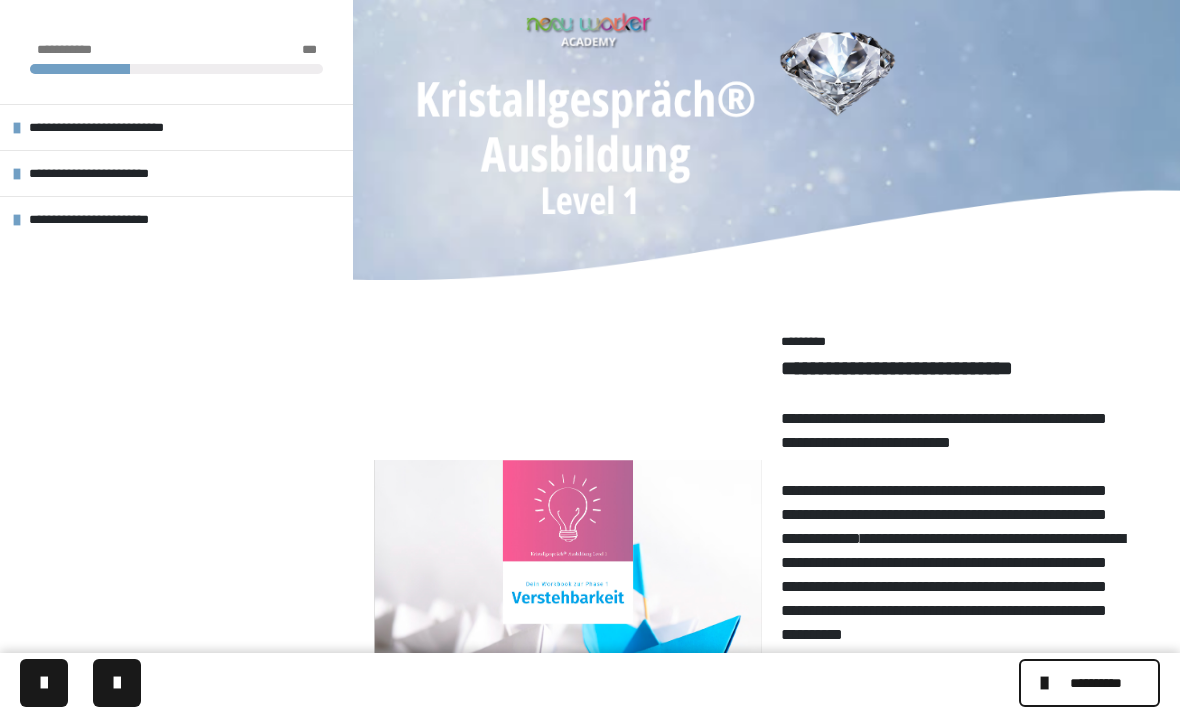 scroll, scrollTop: 654, scrollLeft: 0, axis: vertical 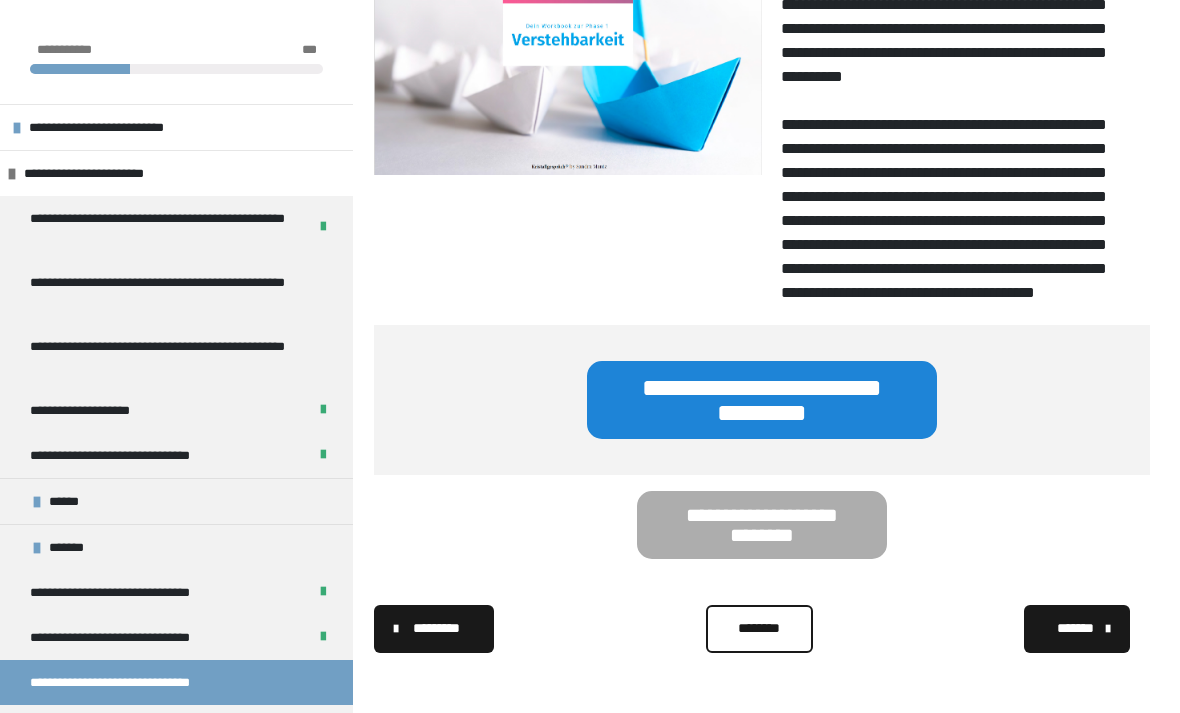 click on "**********" at bounding box center (140, 637) 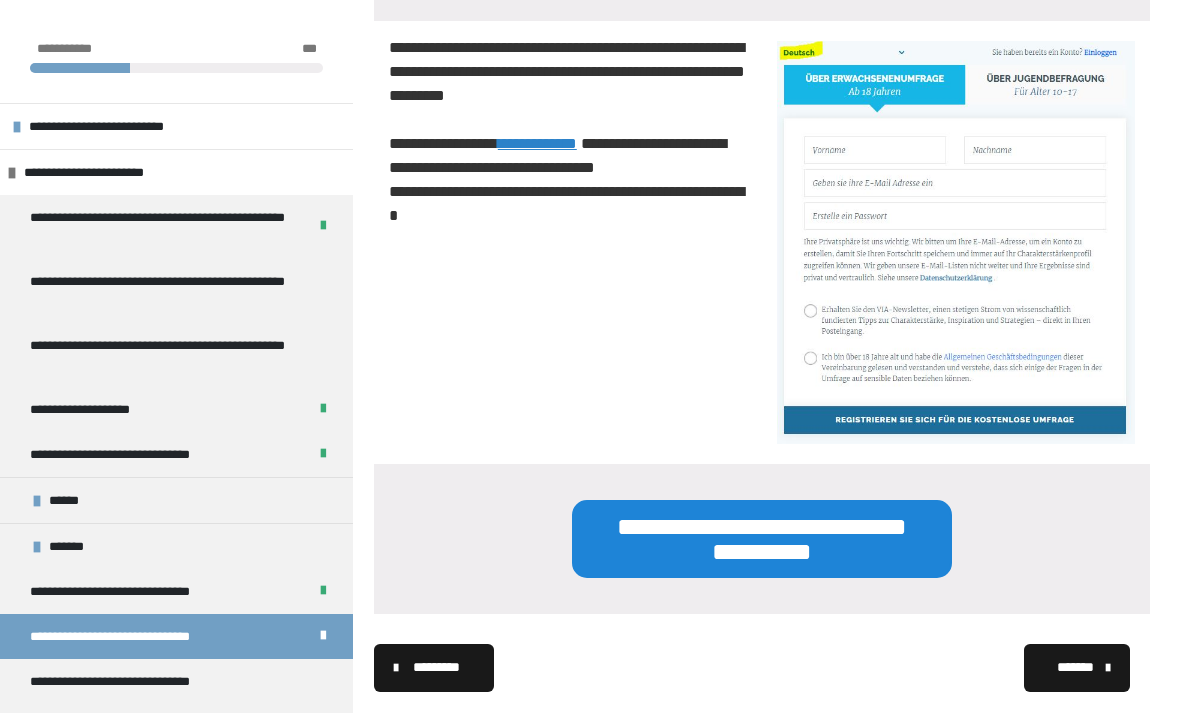 scroll, scrollTop: 1432, scrollLeft: 0, axis: vertical 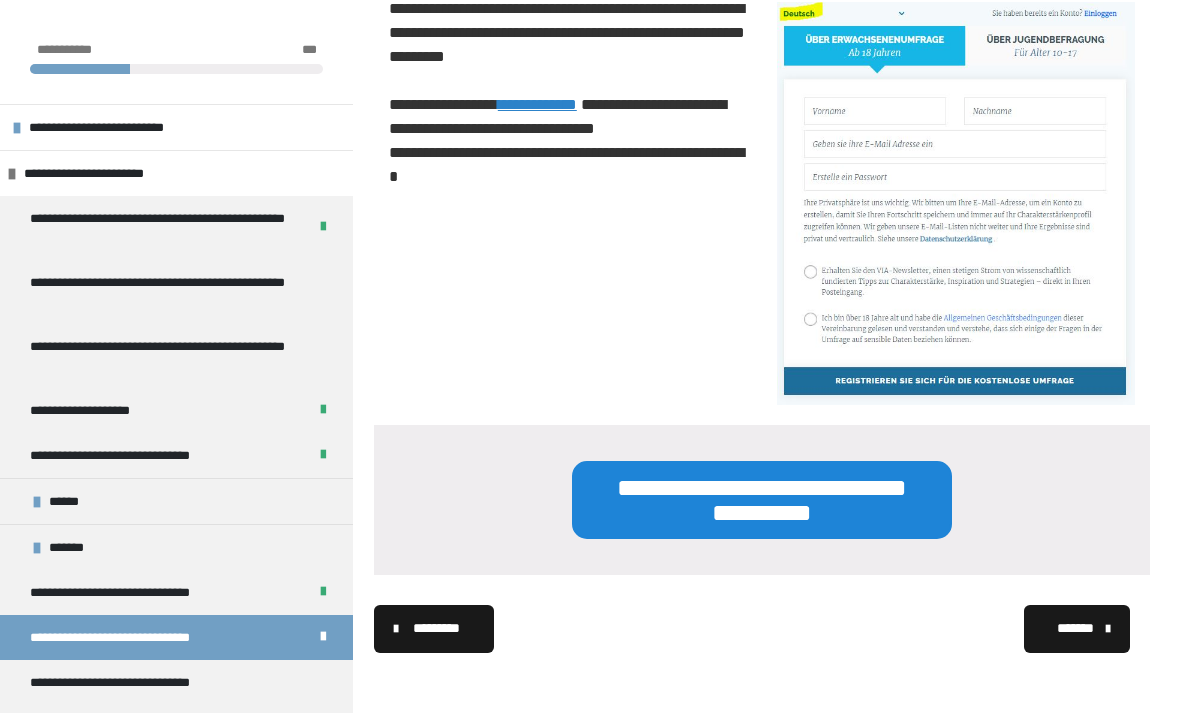 click on "*******" at bounding box center (1075, 628) 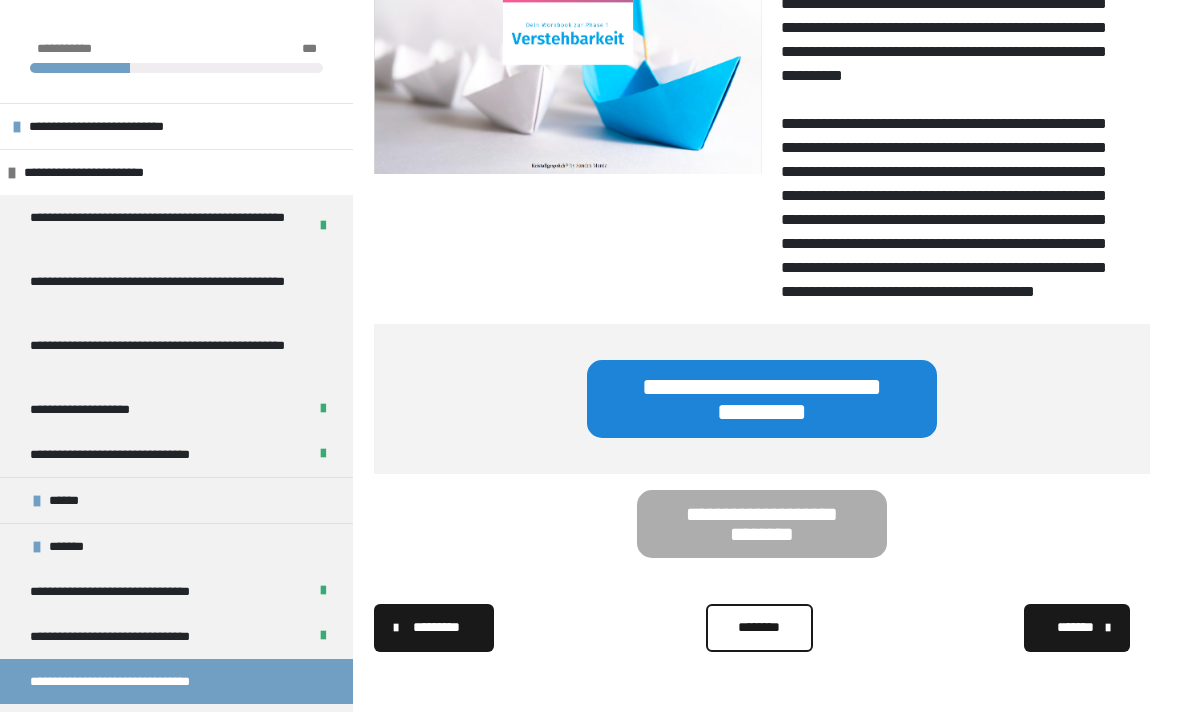 scroll, scrollTop: 614, scrollLeft: 0, axis: vertical 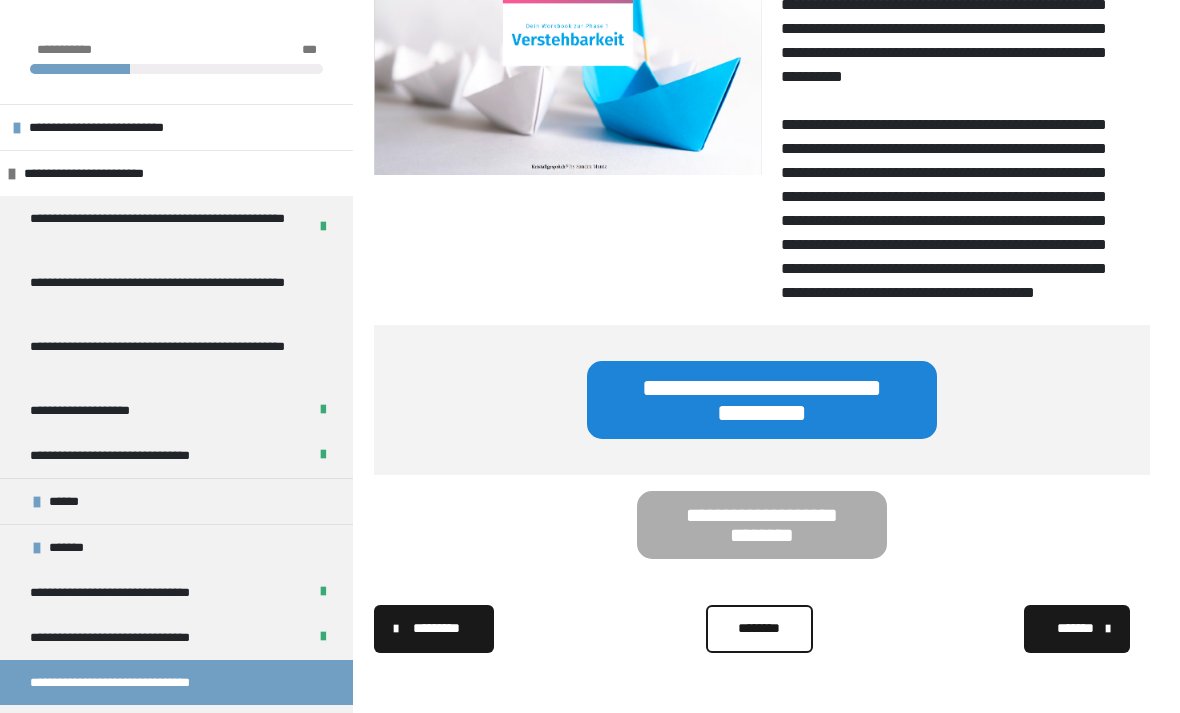 click on "*******" at bounding box center [1075, 628] 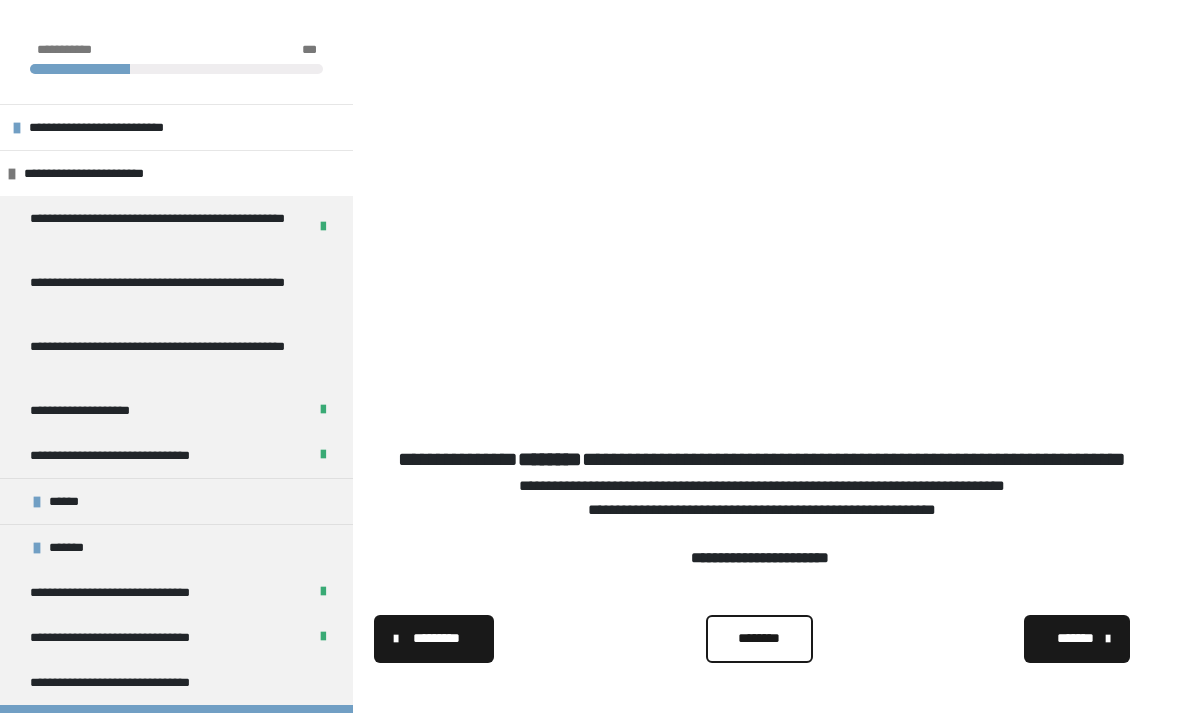 scroll, scrollTop: 436, scrollLeft: 0, axis: vertical 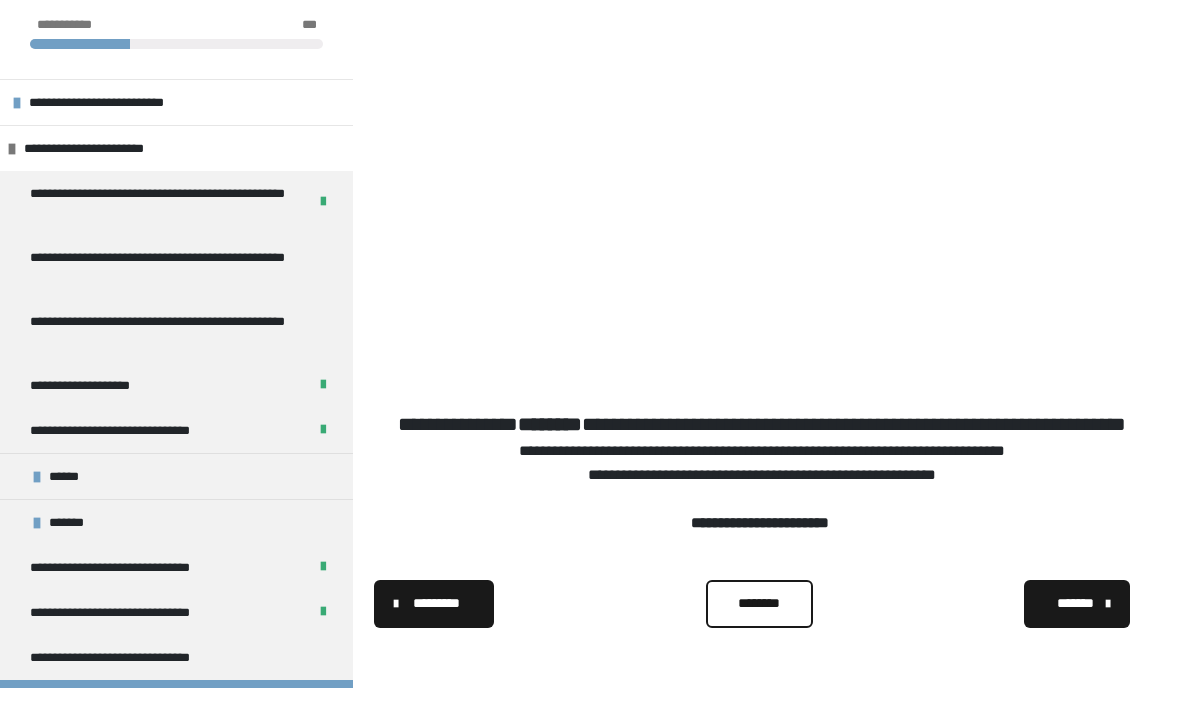 click on "********" at bounding box center (759, 629) 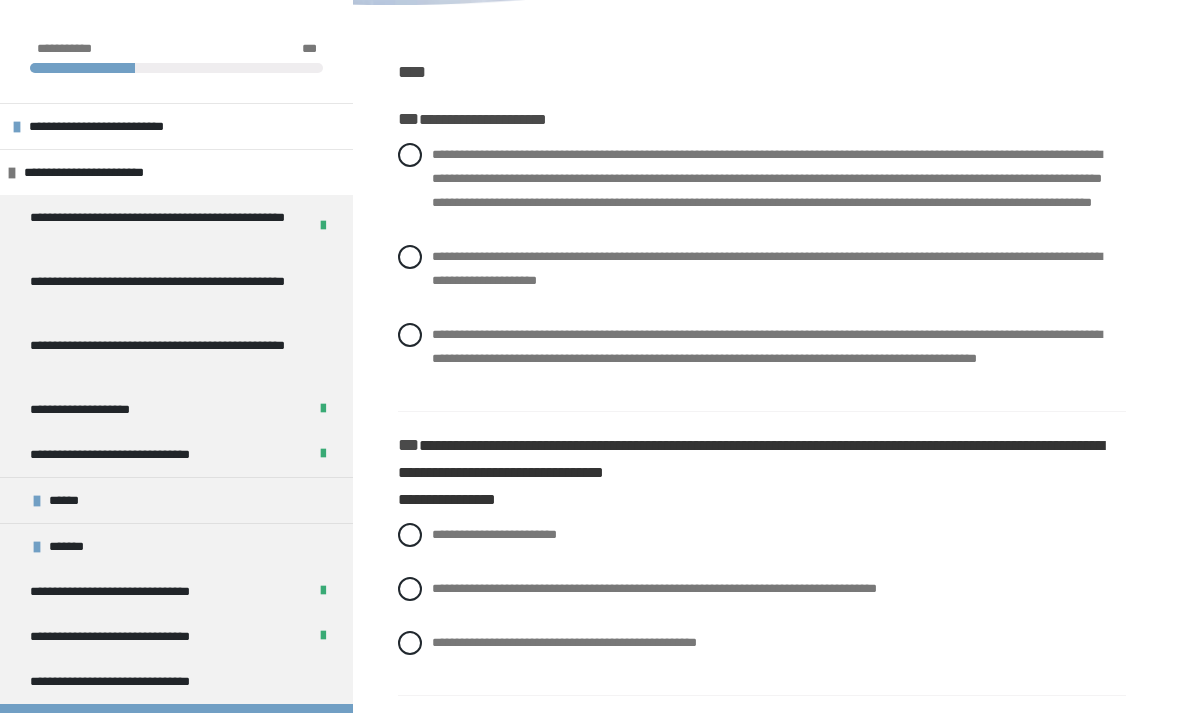 scroll, scrollTop: 275, scrollLeft: 0, axis: vertical 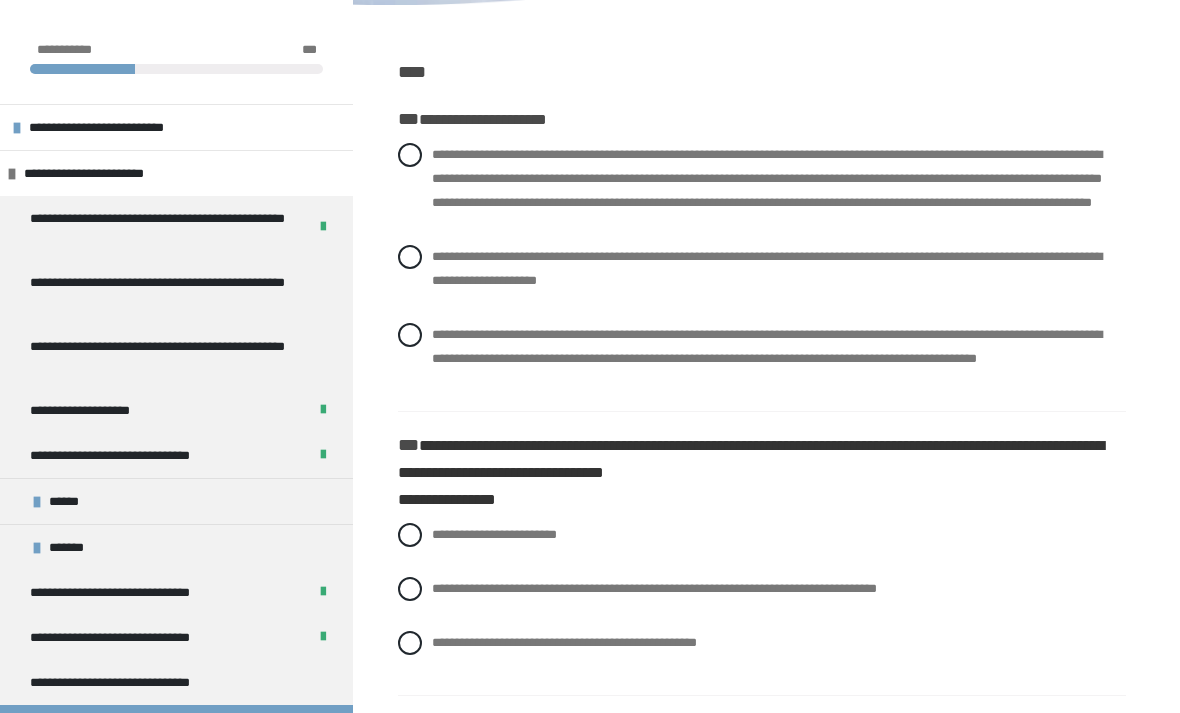 click at bounding box center (37, 502) 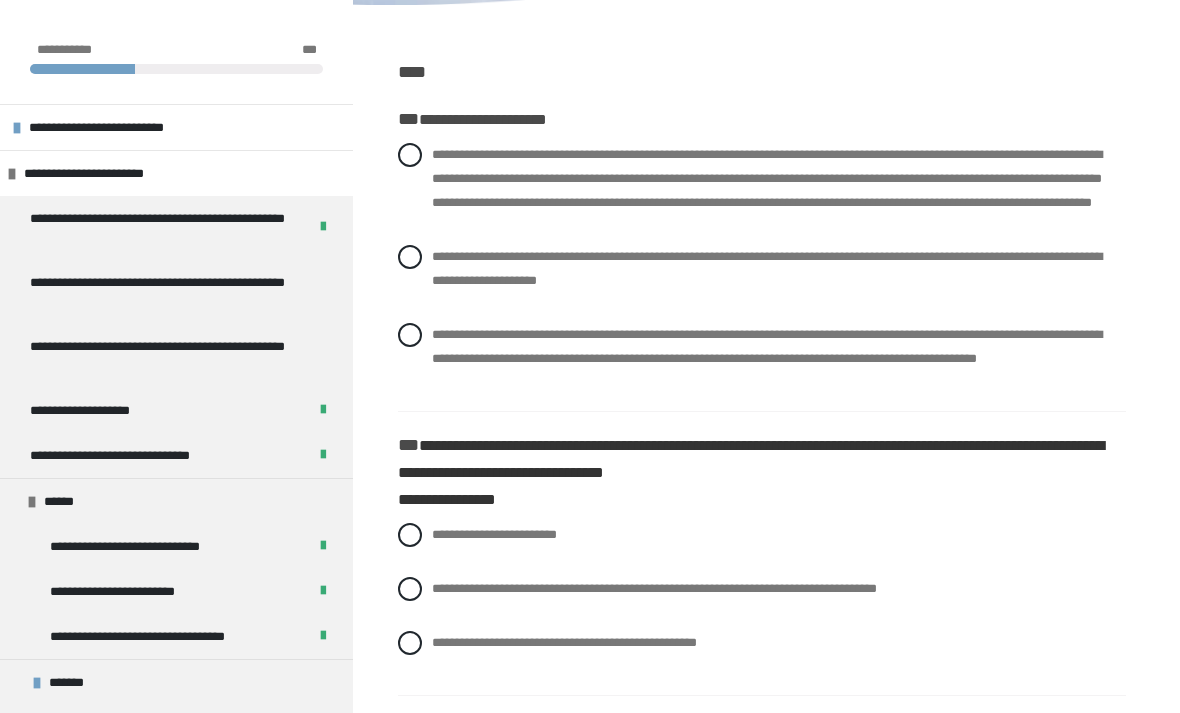 click on "**********" at bounding box center (155, 546) 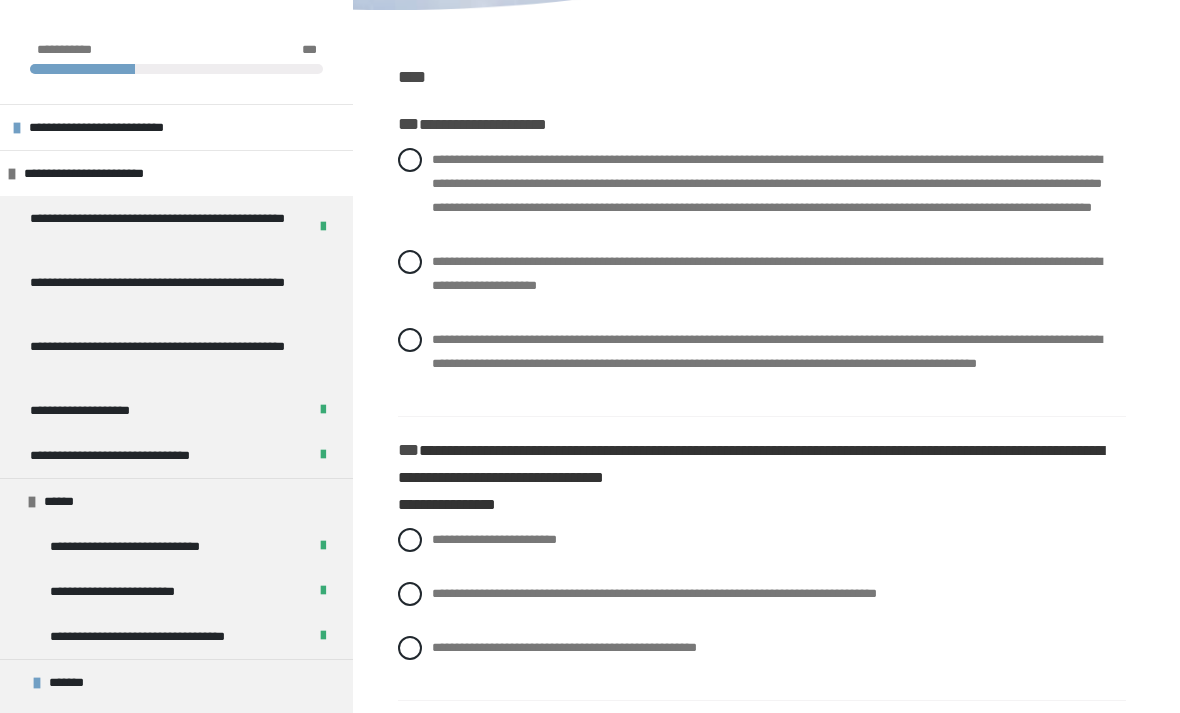 click on "**********" at bounding box center (155, 546) 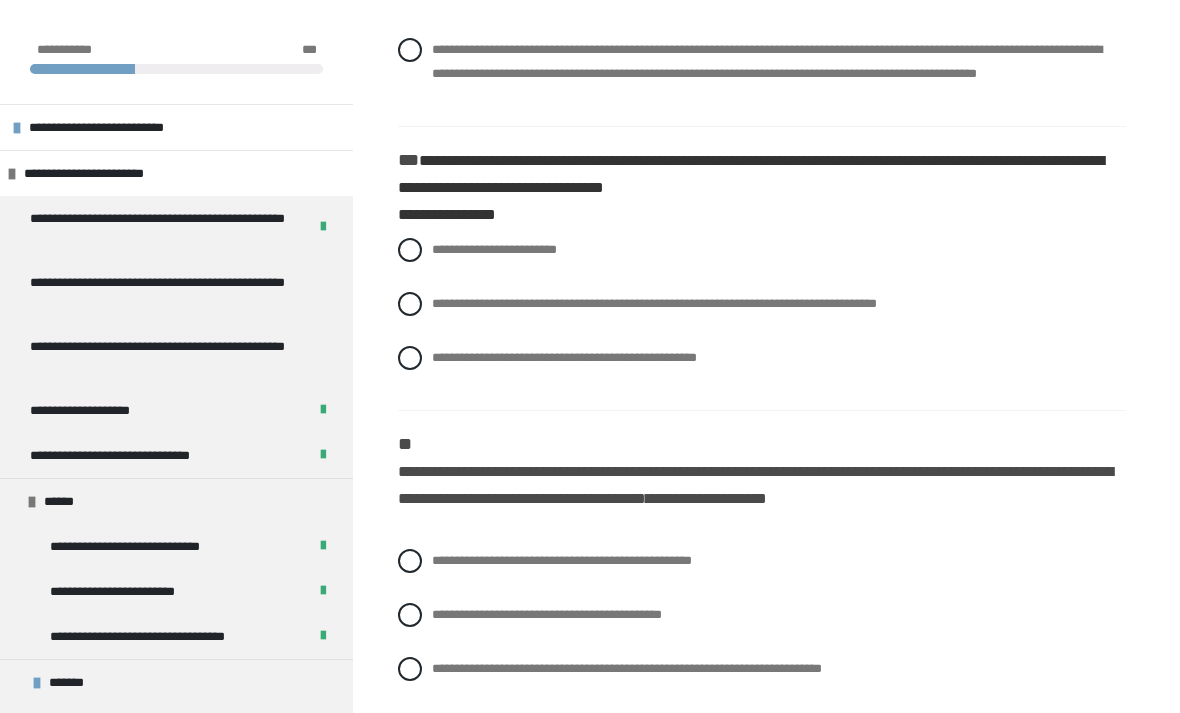 scroll, scrollTop: 558, scrollLeft: 0, axis: vertical 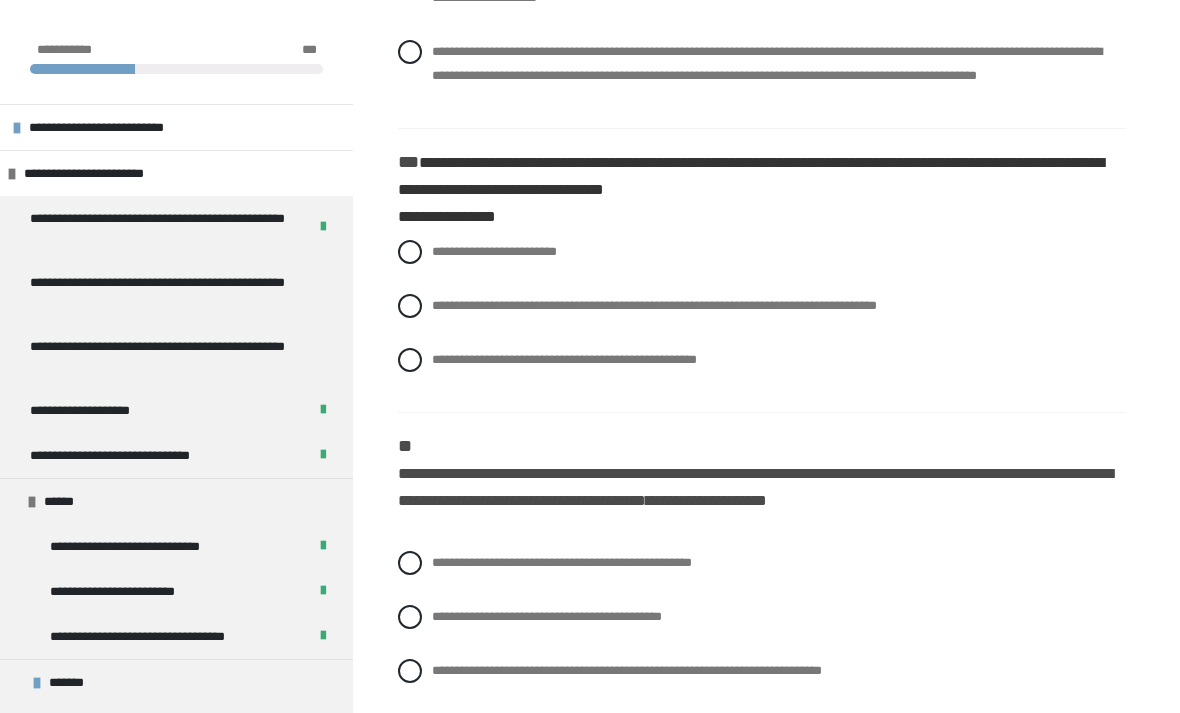 click on "**********" at bounding box center (124, 127) 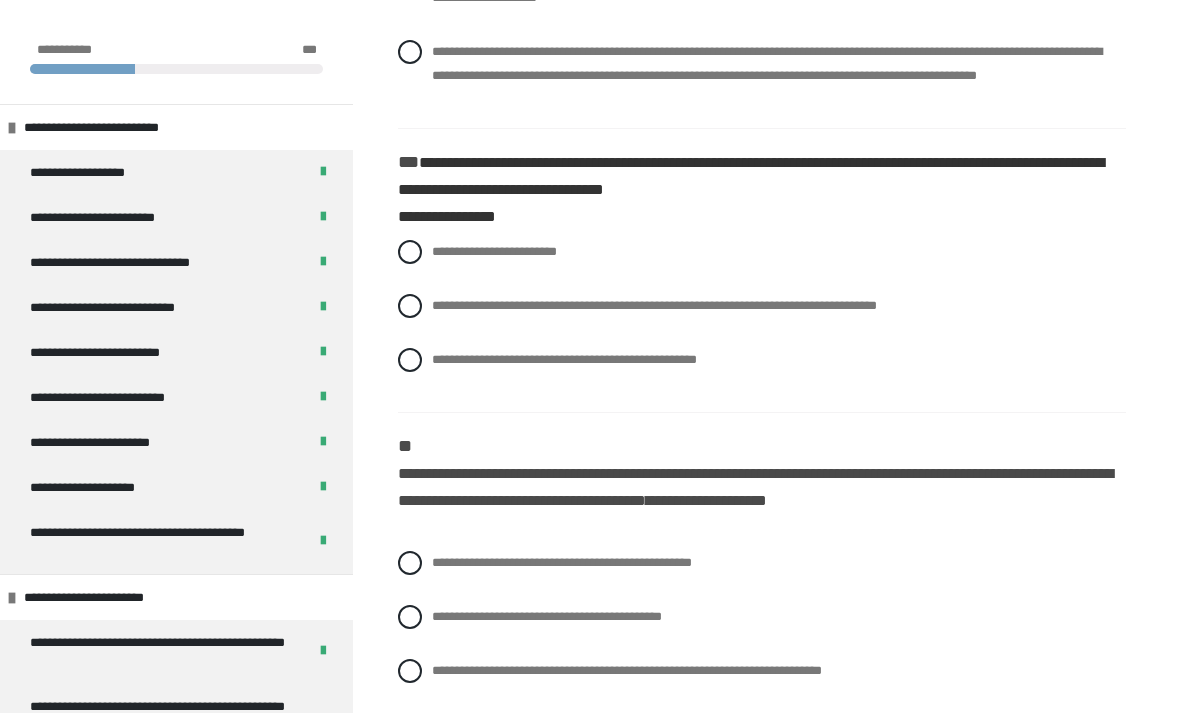 click on "**********" at bounding box center (119, 127) 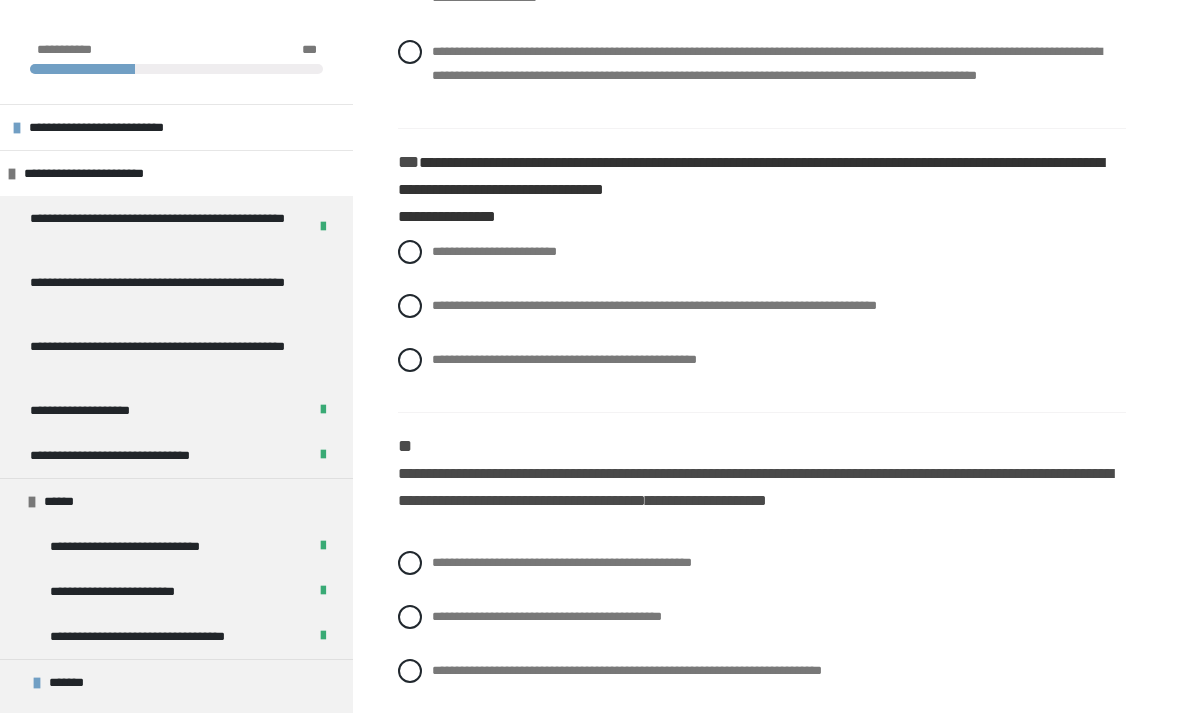 click on "**********" at bounding box center (124, 127) 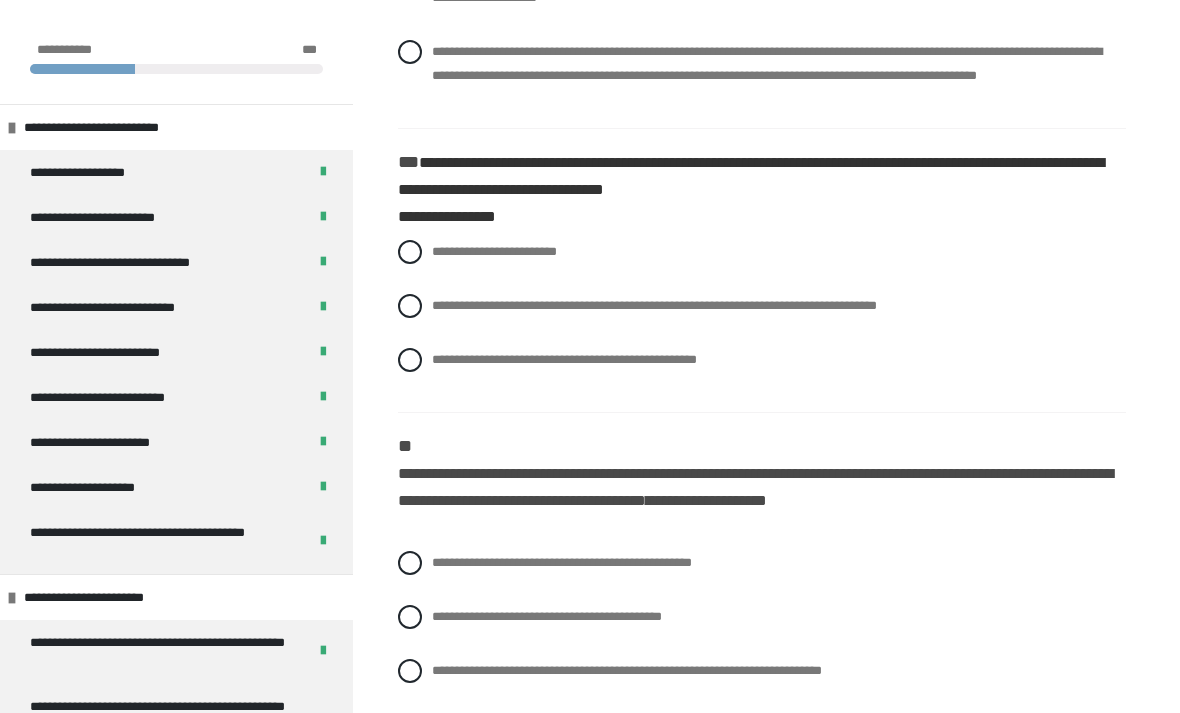 click on "**********" at bounding box center [100, 172] 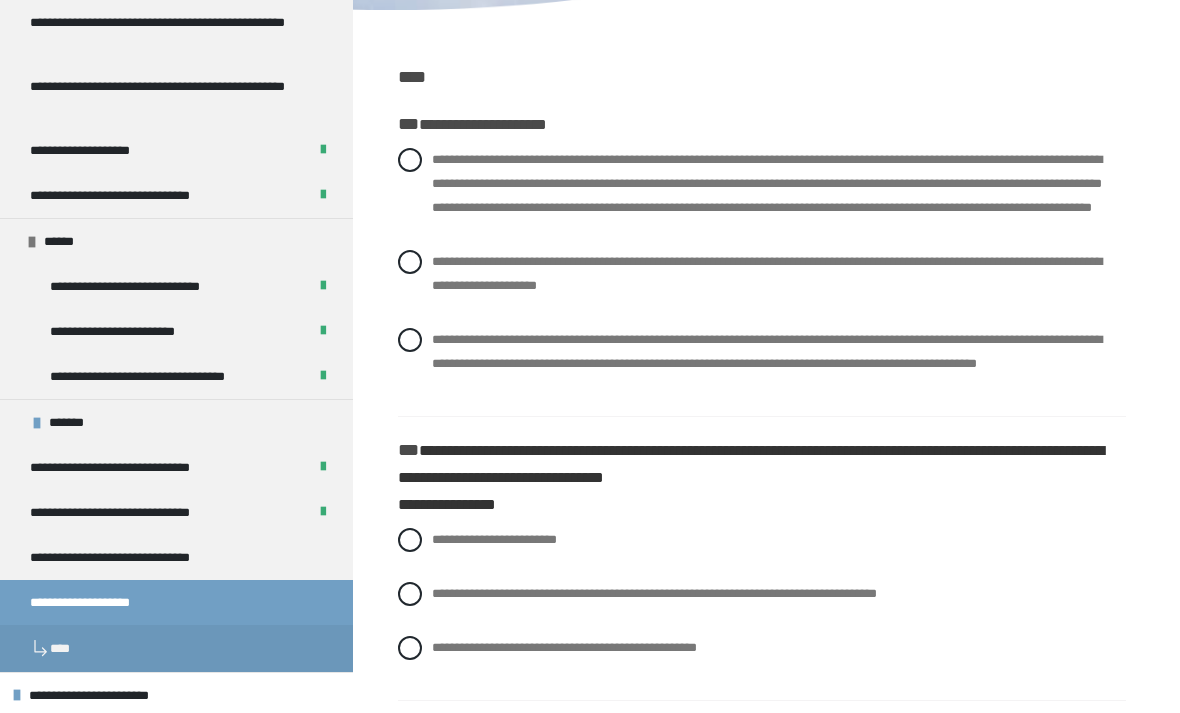 scroll, scrollTop: 684, scrollLeft: 0, axis: vertical 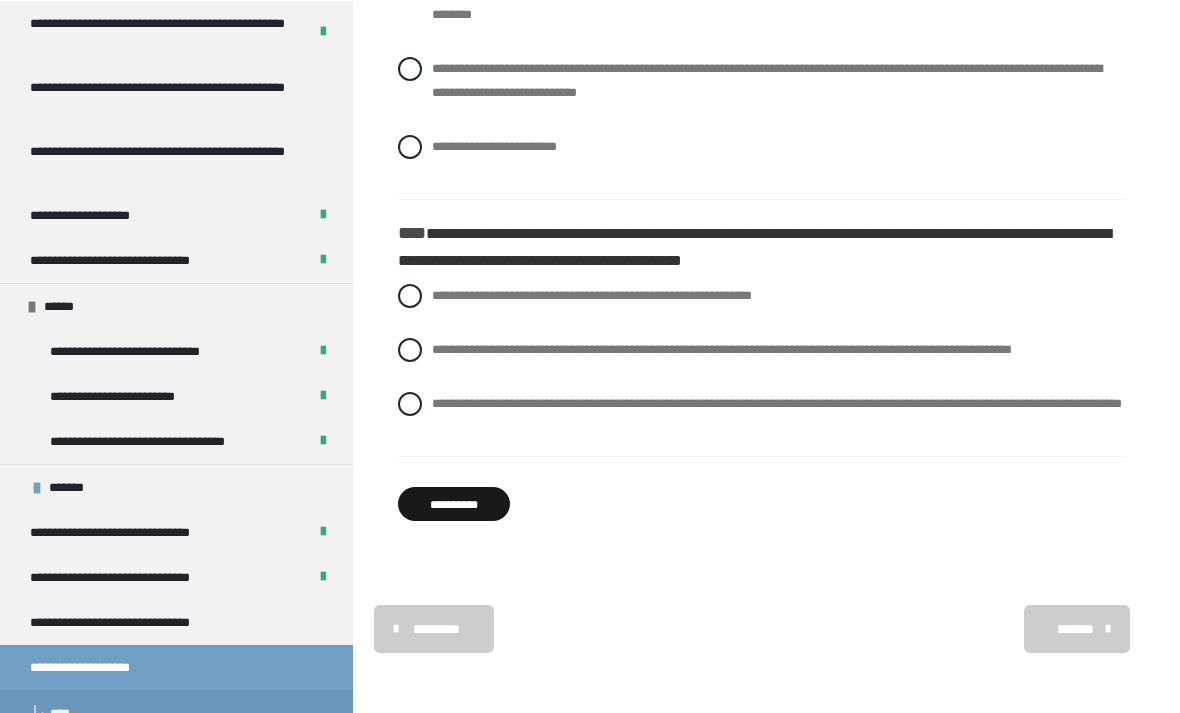click on "**********" at bounding box center [142, 622] 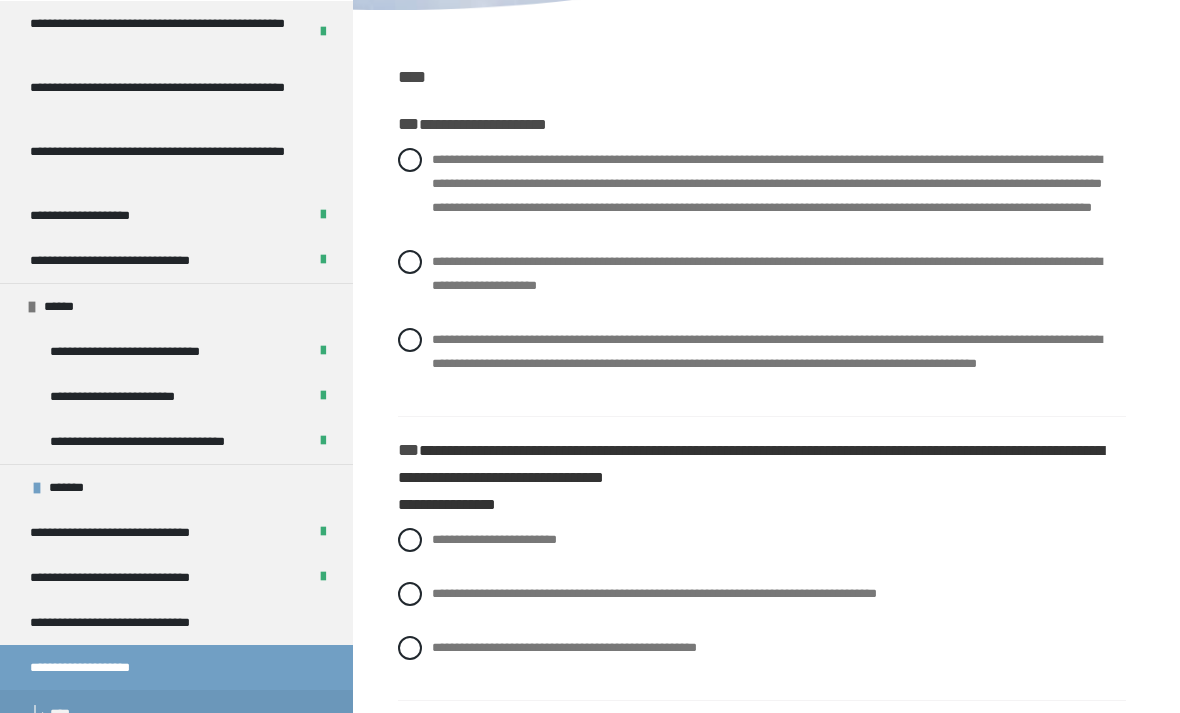 click on "**********" at bounding box center (140, 577) 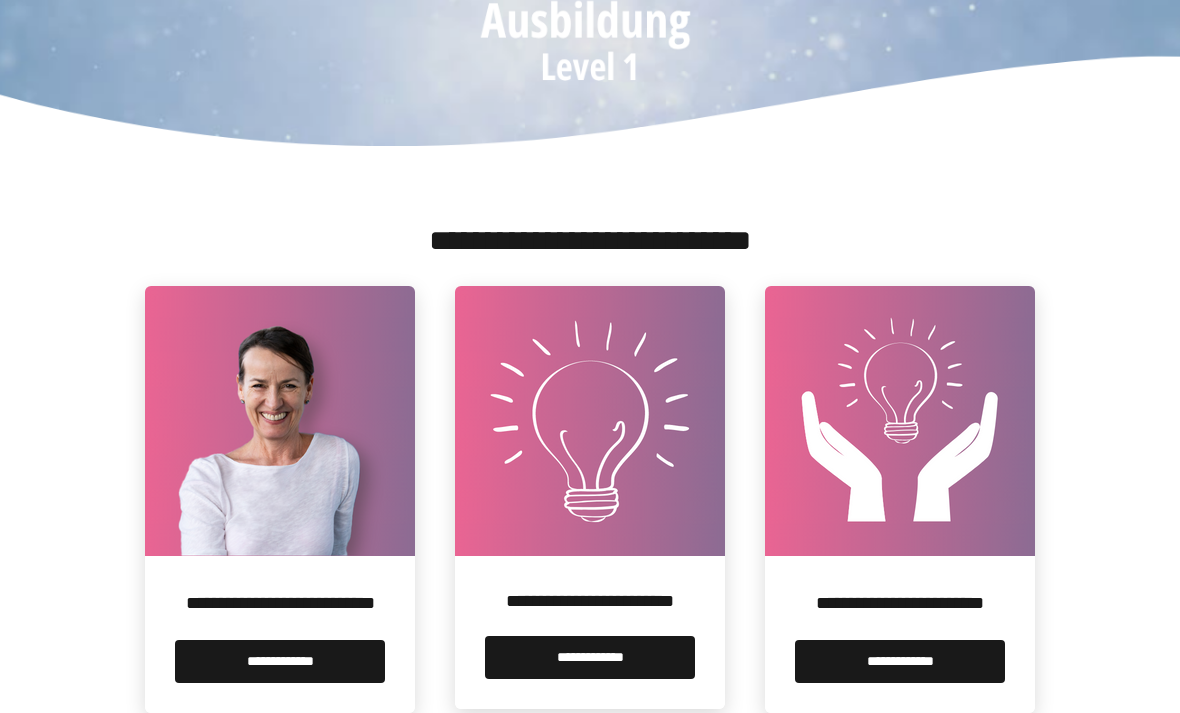 scroll, scrollTop: 194, scrollLeft: 0, axis: vertical 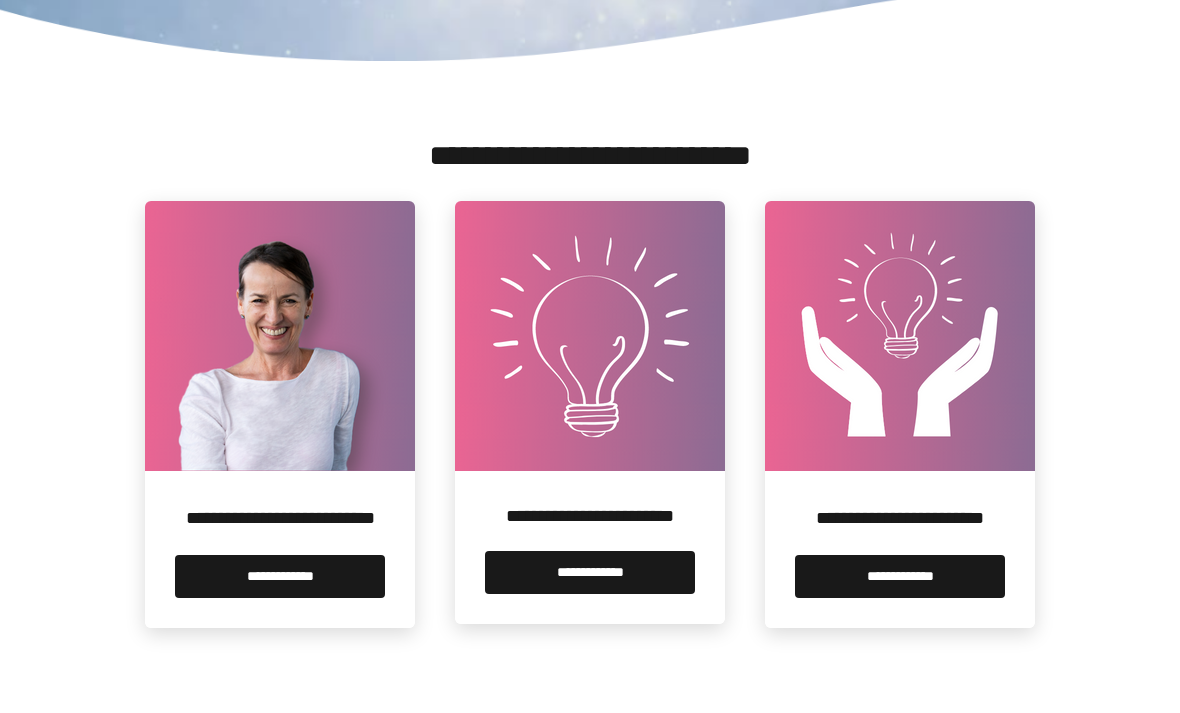click on "**********" at bounding box center (590, 597) 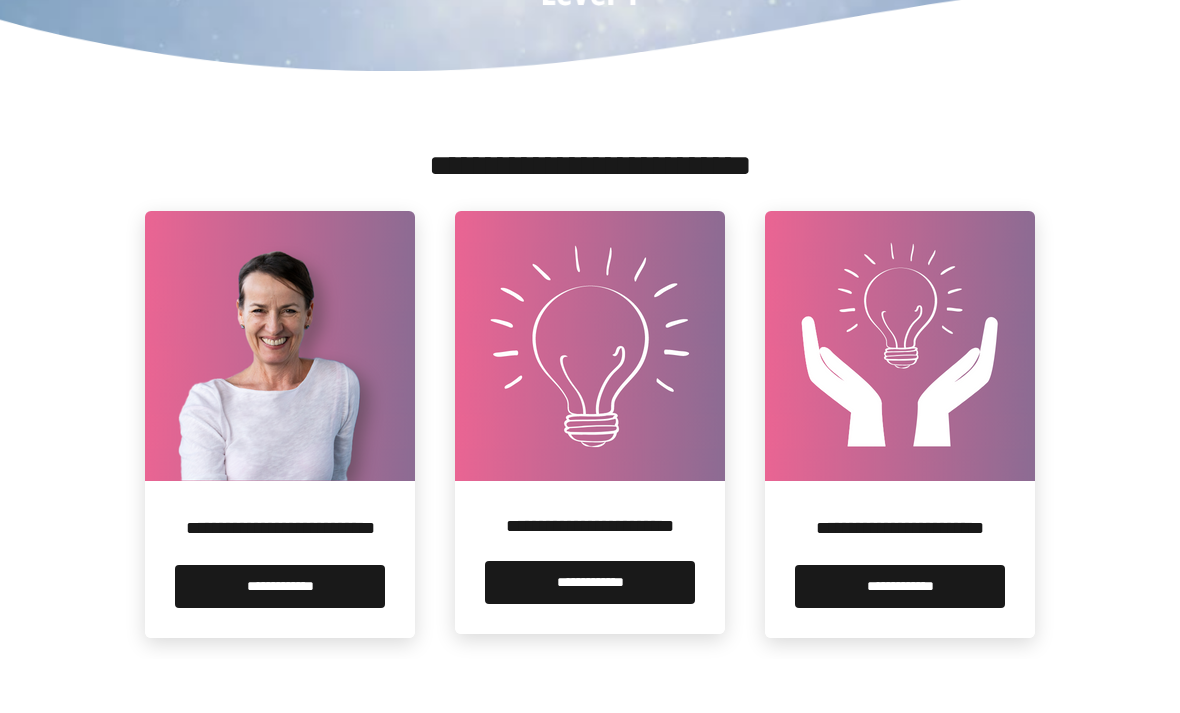 scroll, scrollTop: 154, scrollLeft: 0, axis: vertical 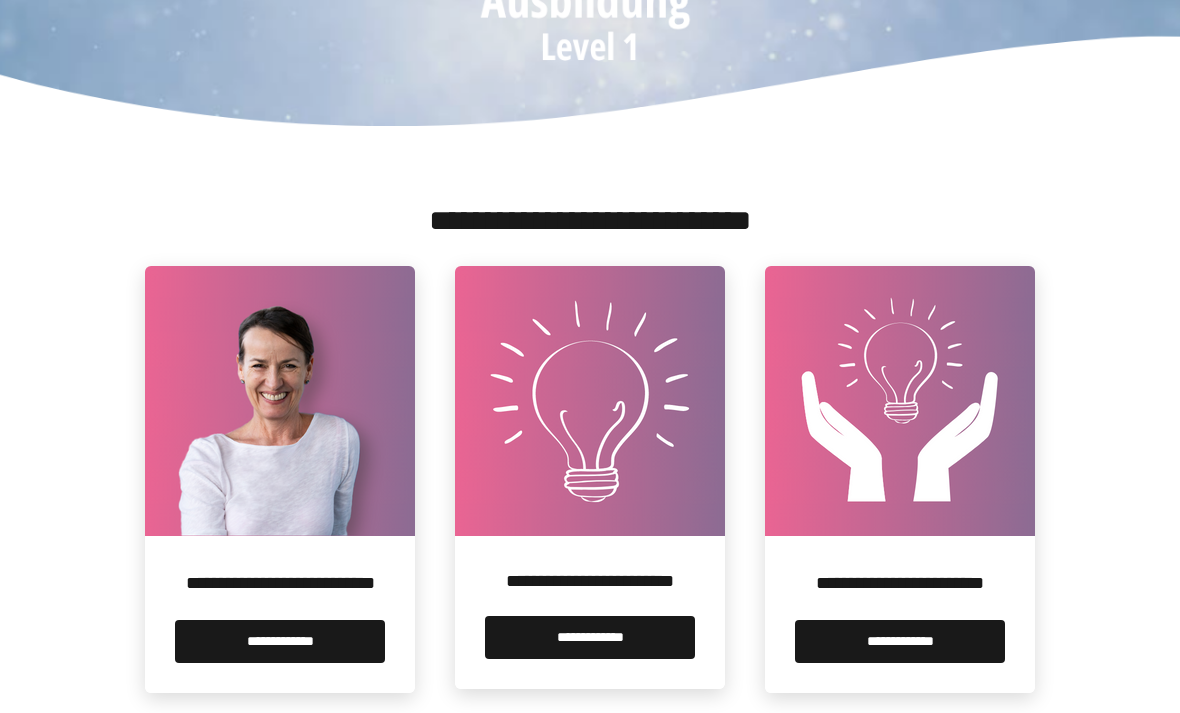 click on "**********" at bounding box center (590, 637) 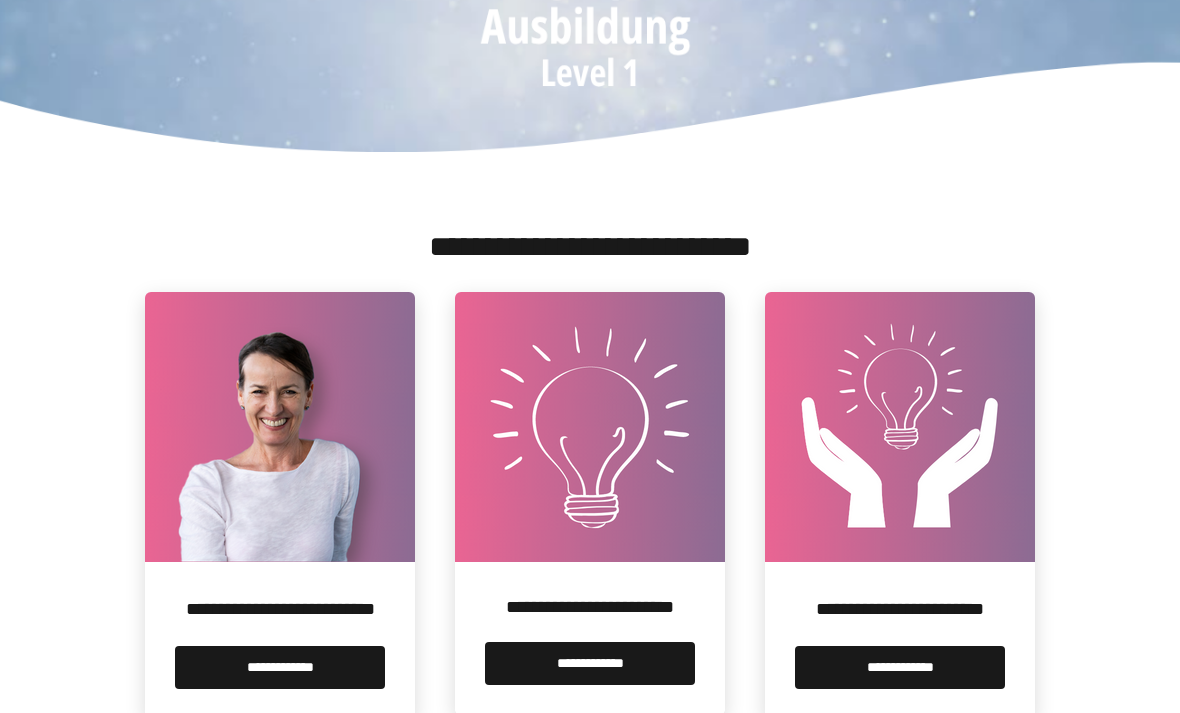 scroll, scrollTop: 154, scrollLeft: 0, axis: vertical 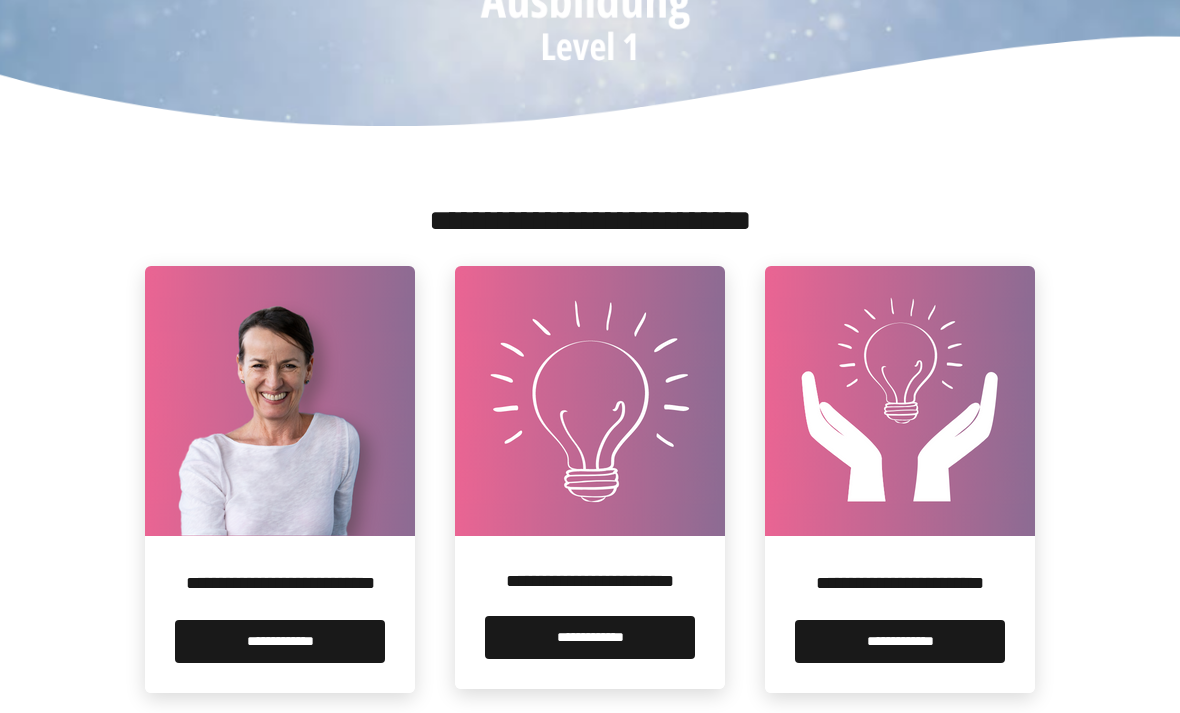 click on "**********" at bounding box center [590, 637] 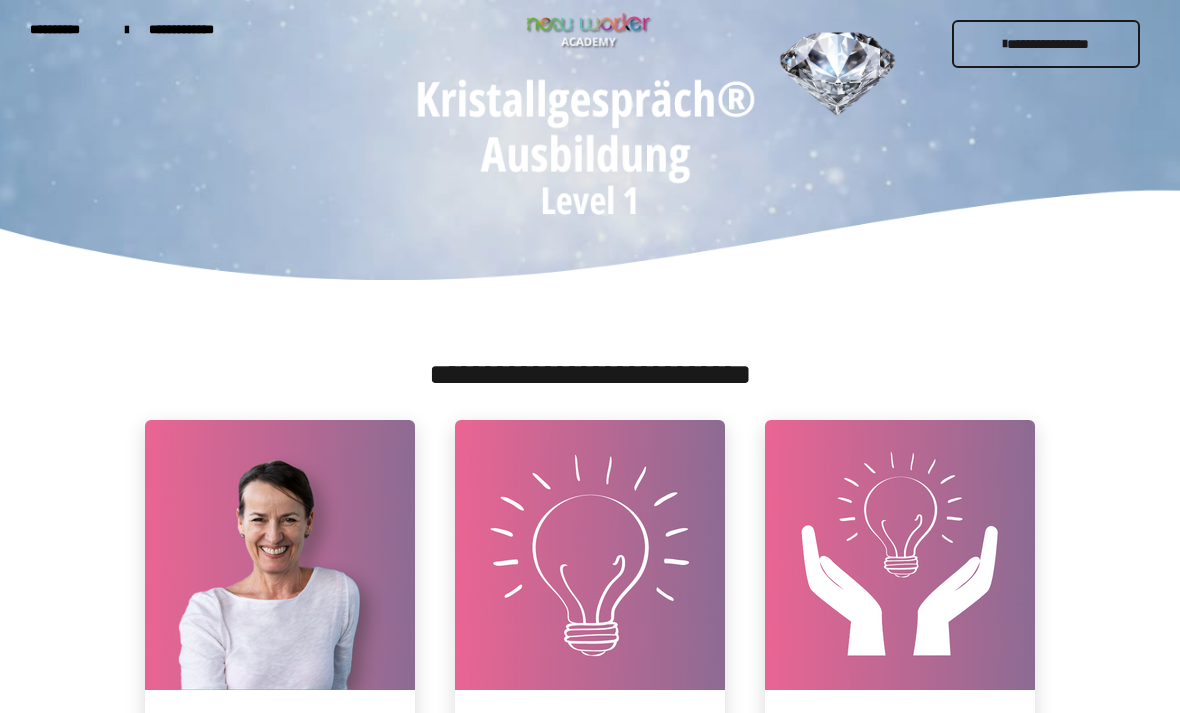 scroll, scrollTop: 7, scrollLeft: 0, axis: vertical 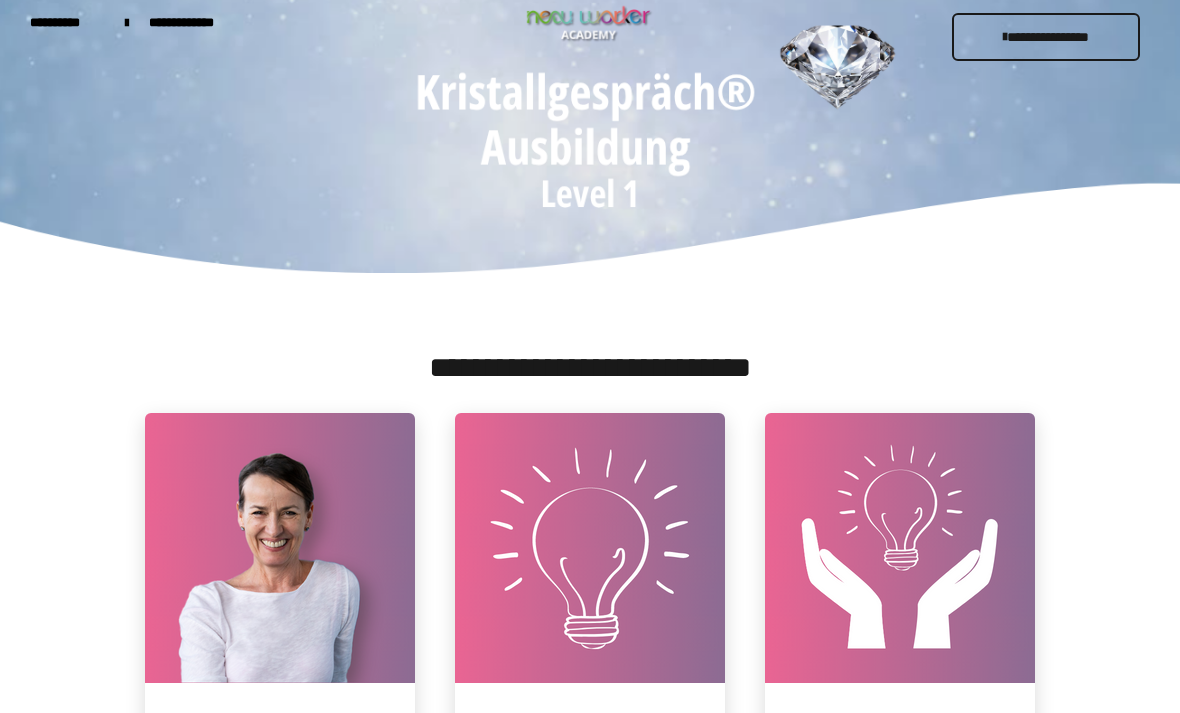 click on "**********" at bounding box center [194, 22] 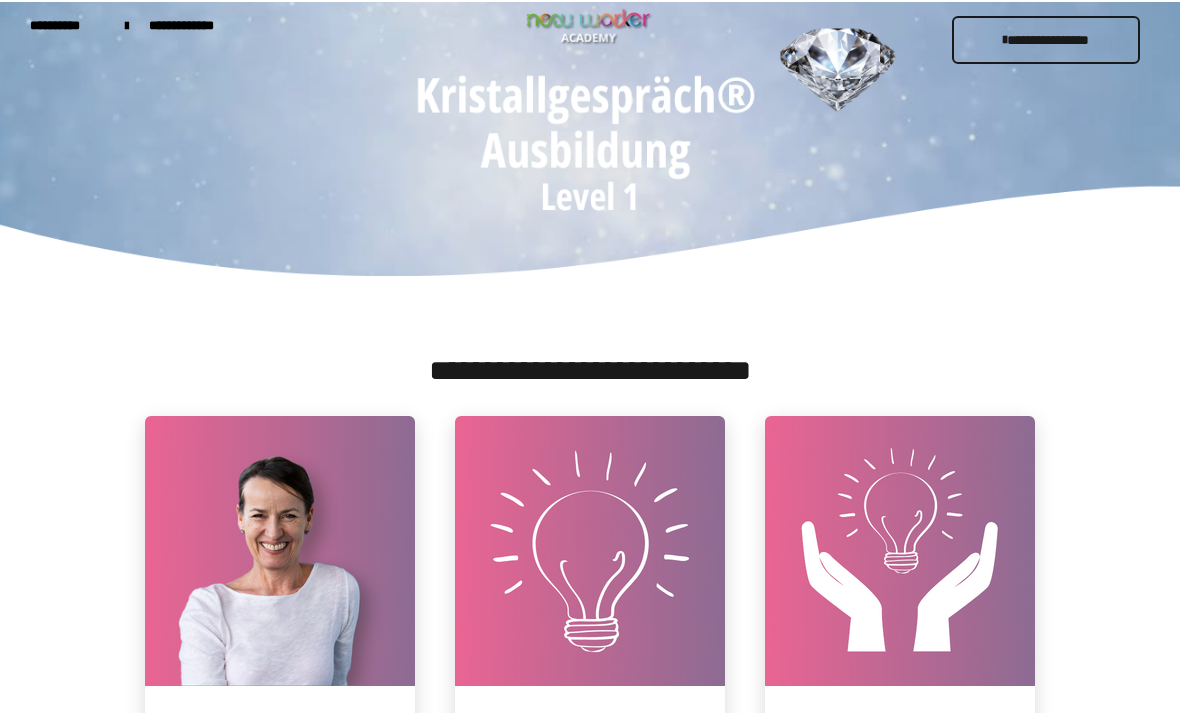 click on "**********" at bounding box center [194, 23] 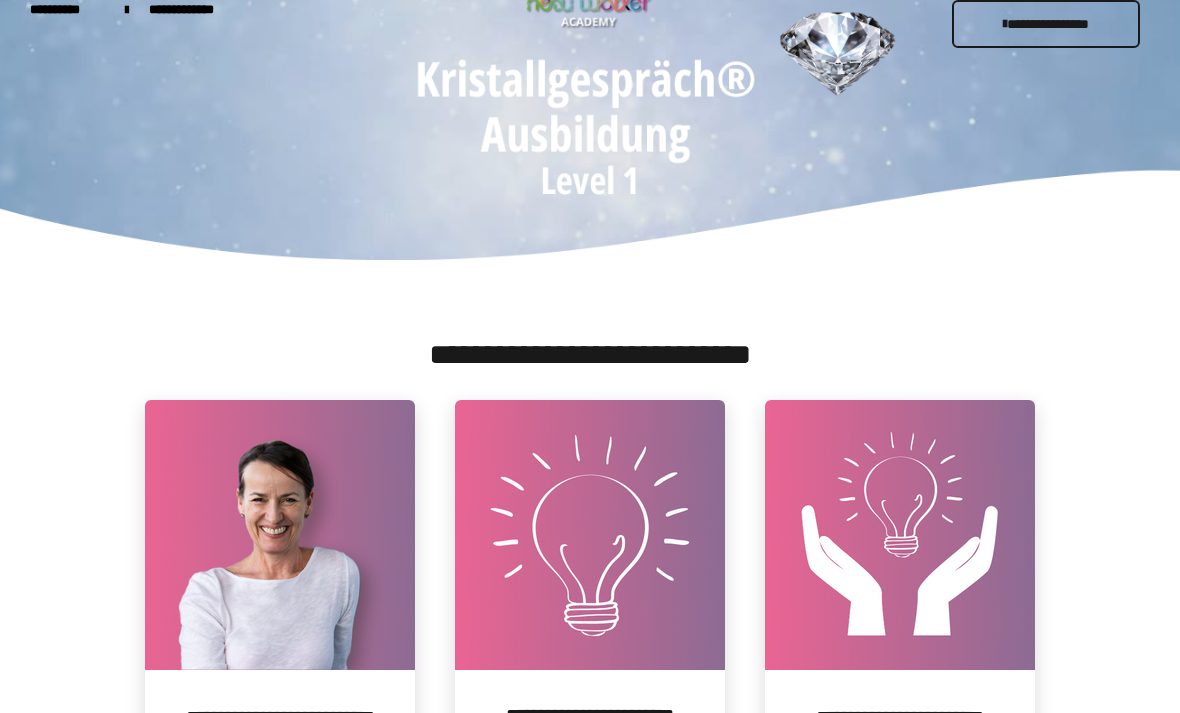 scroll 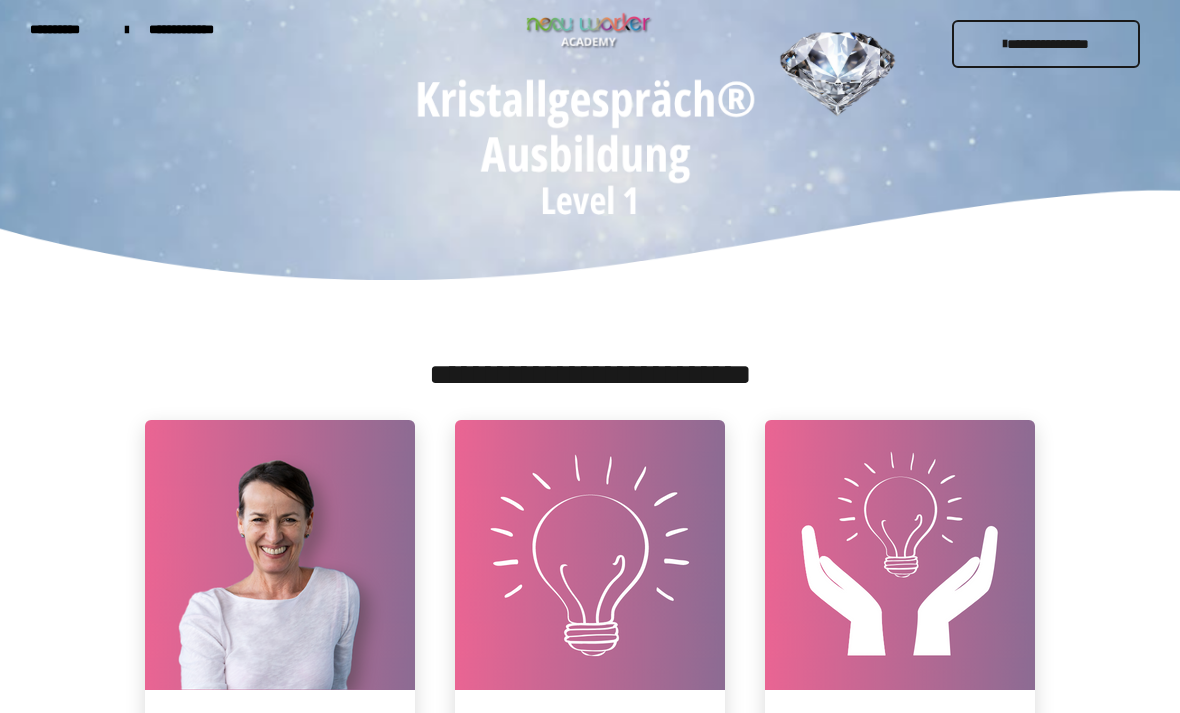 click on "**********" at bounding box center (1046, 44) 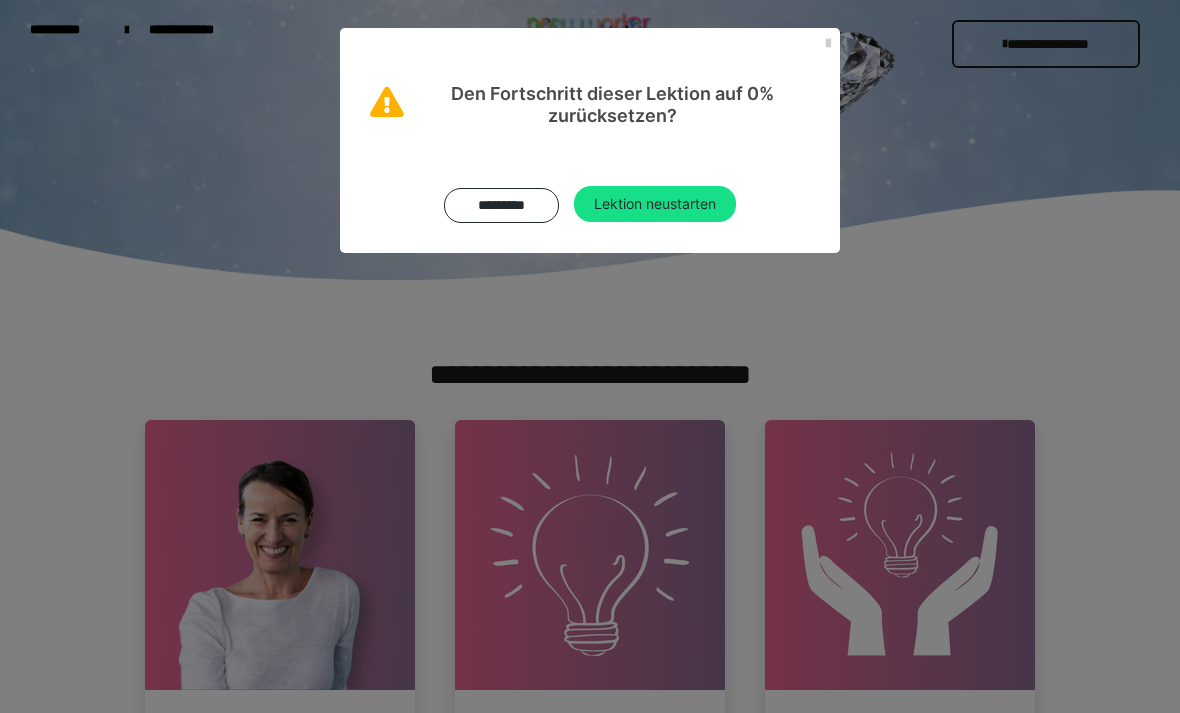 click on "Lektion neustarten" at bounding box center (655, 204) 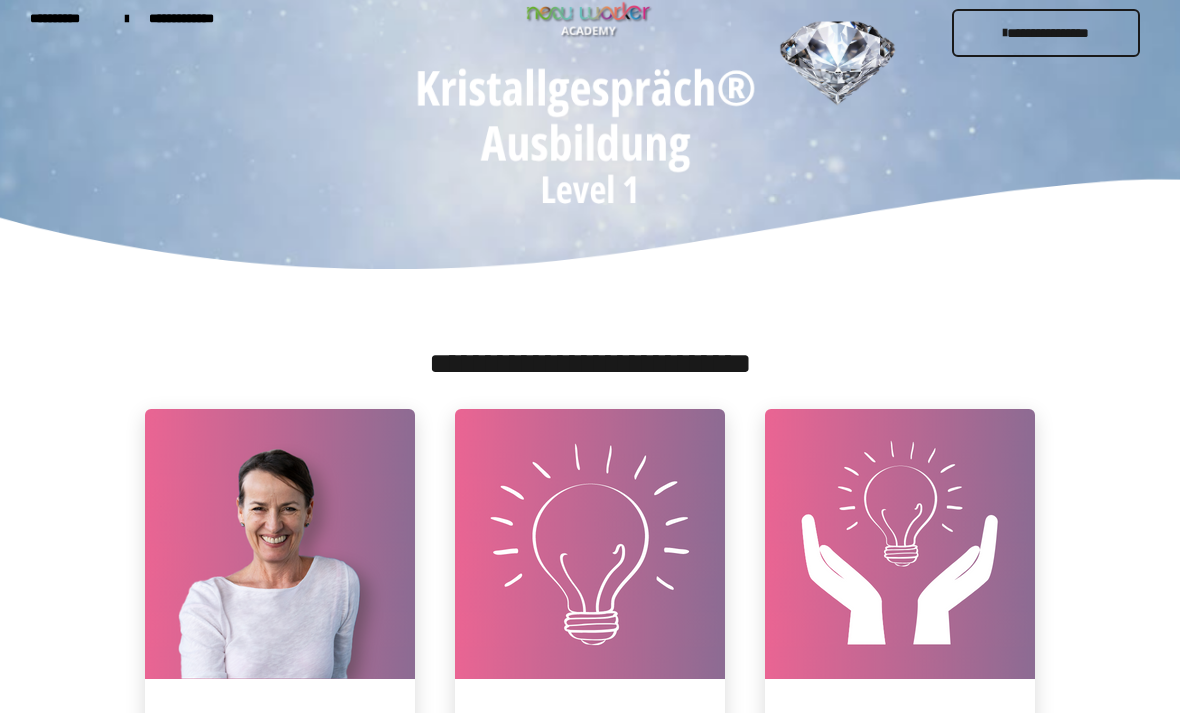 scroll, scrollTop: 154, scrollLeft: 0, axis: vertical 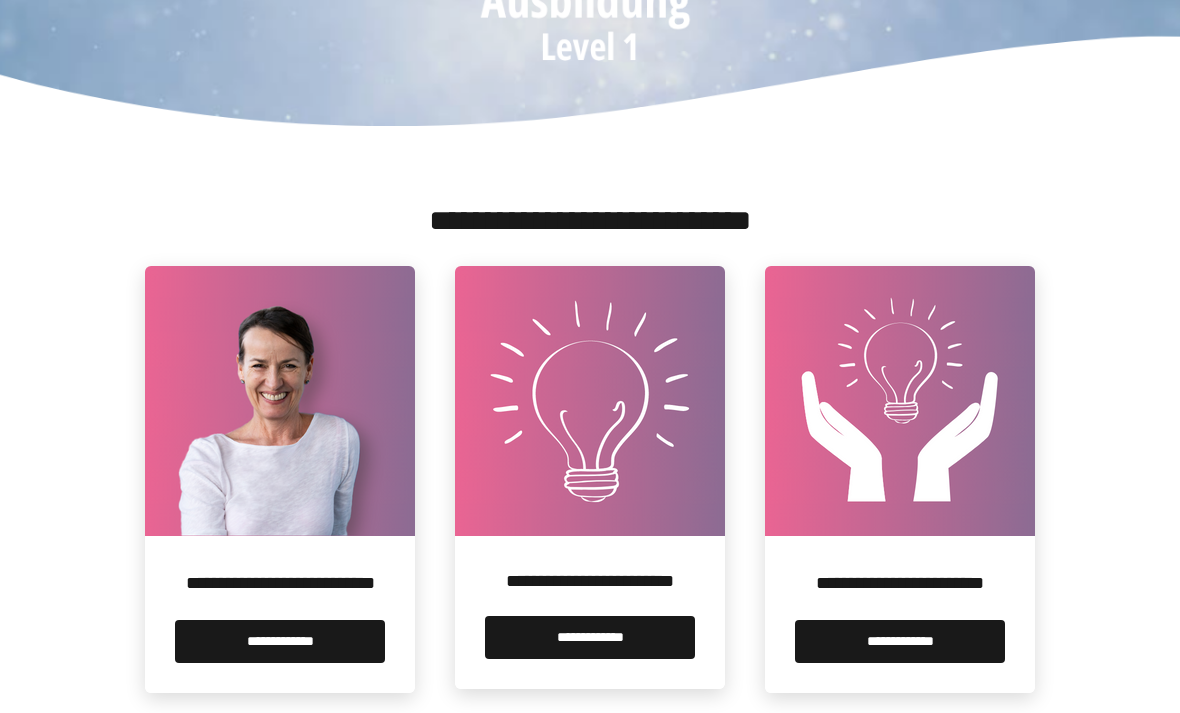 click on "**********" at bounding box center (590, 637) 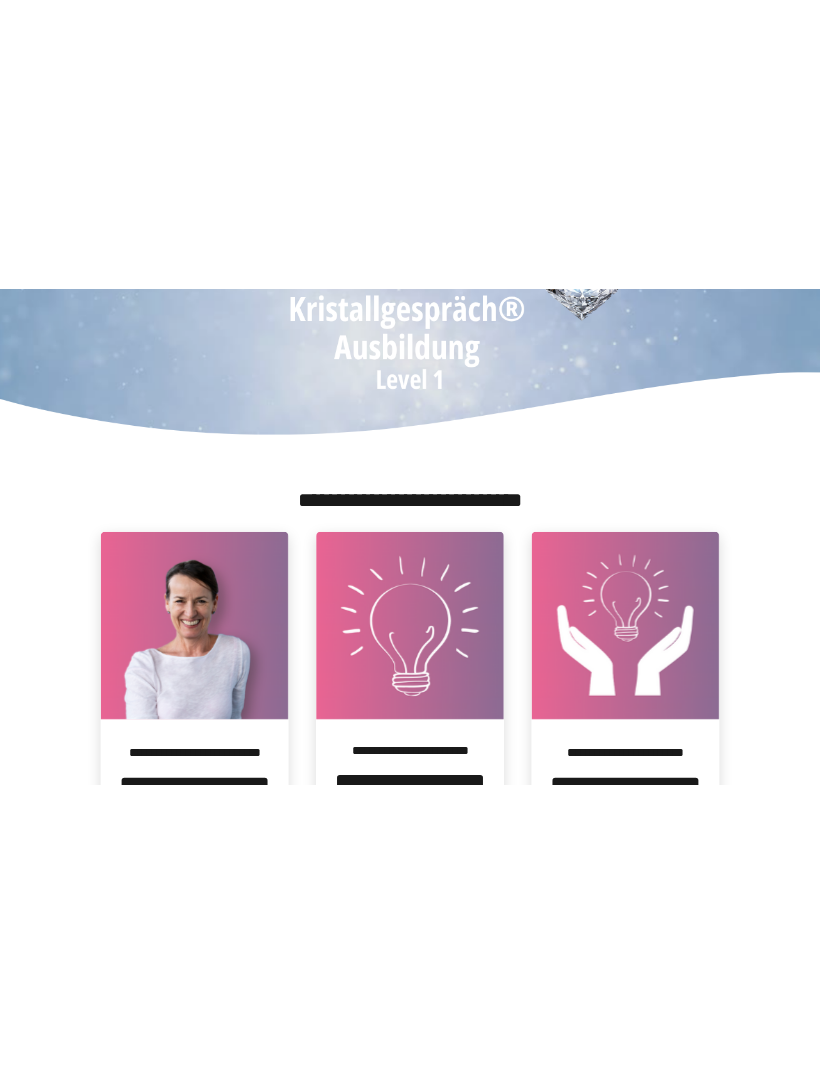 scroll, scrollTop: 0, scrollLeft: 0, axis: both 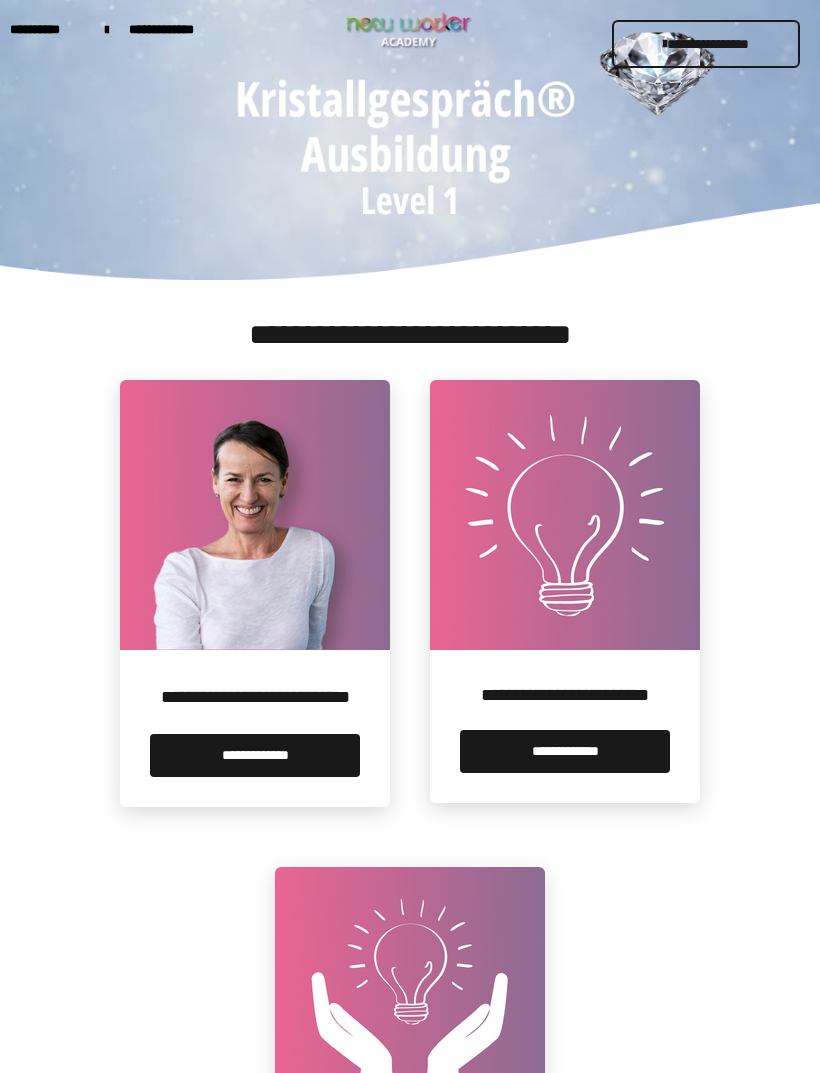 click on "**********" at bounding box center [565, 751] 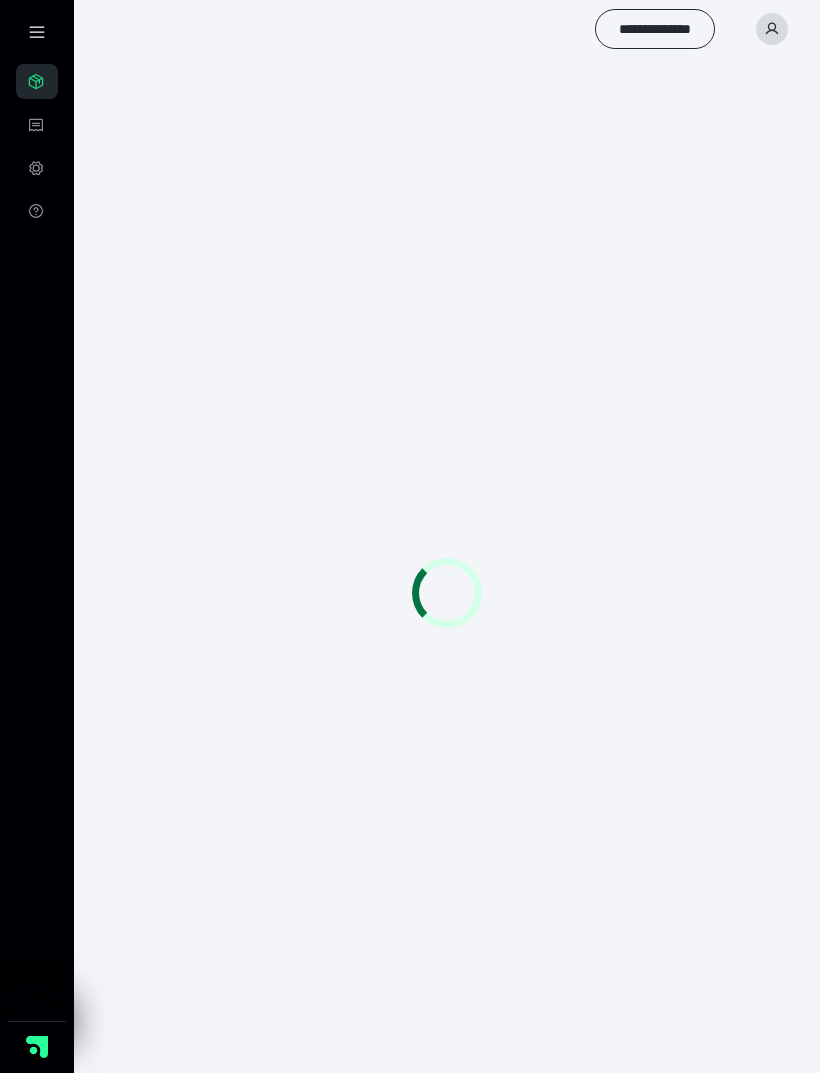 scroll, scrollTop: 0, scrollLeft: 0, axis: both 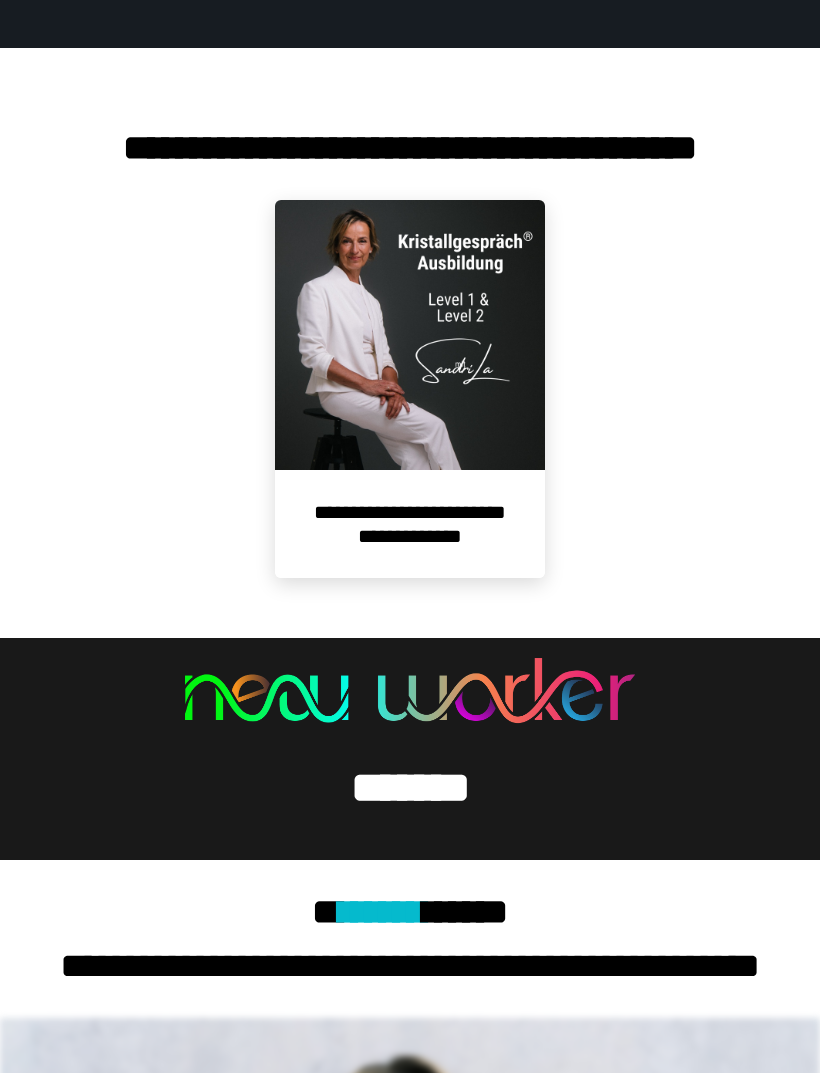 click on "**********" at bounding box center [410, 524] 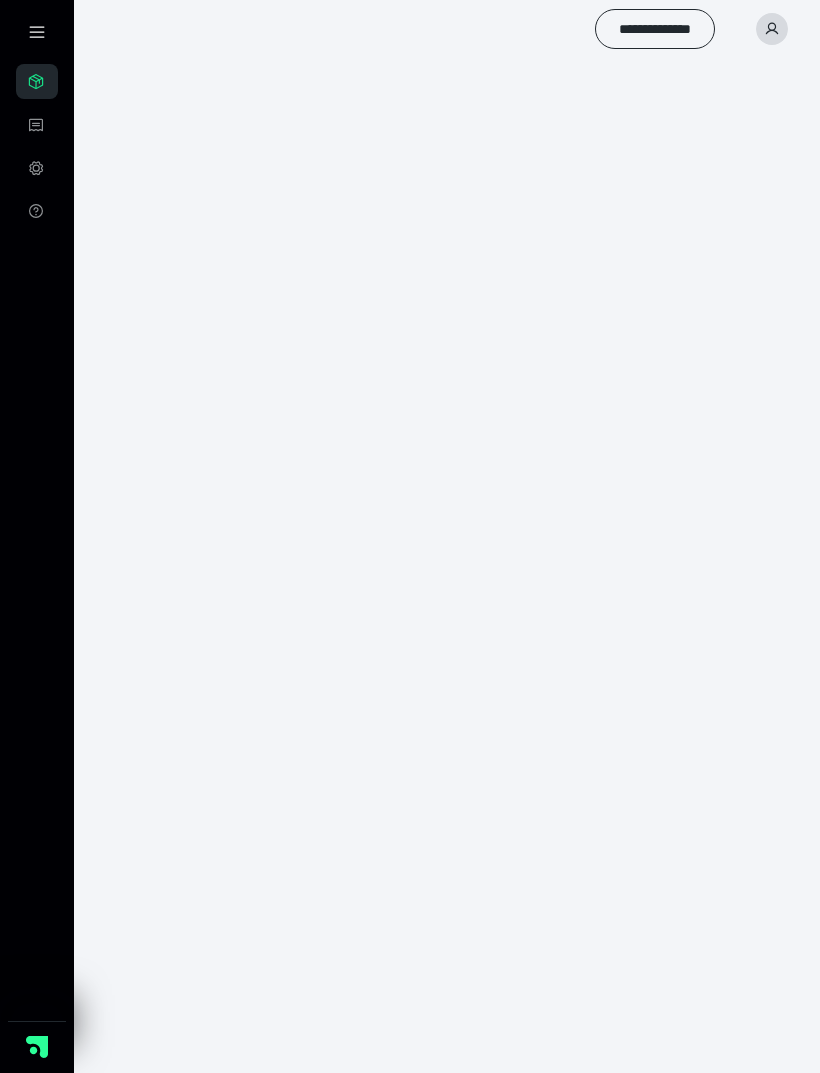 scroll, scrollTop: 0, scrollLeft: 0, axis: both 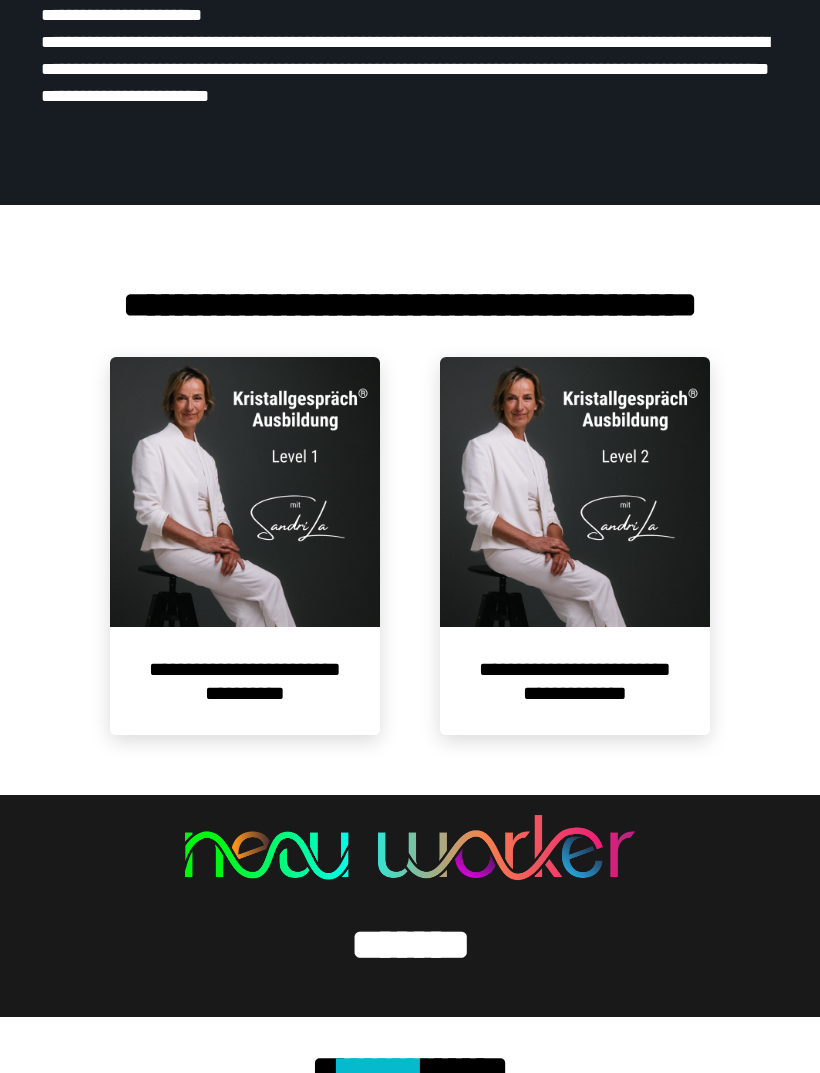 click on "**********" at bounding box center [245, 681] 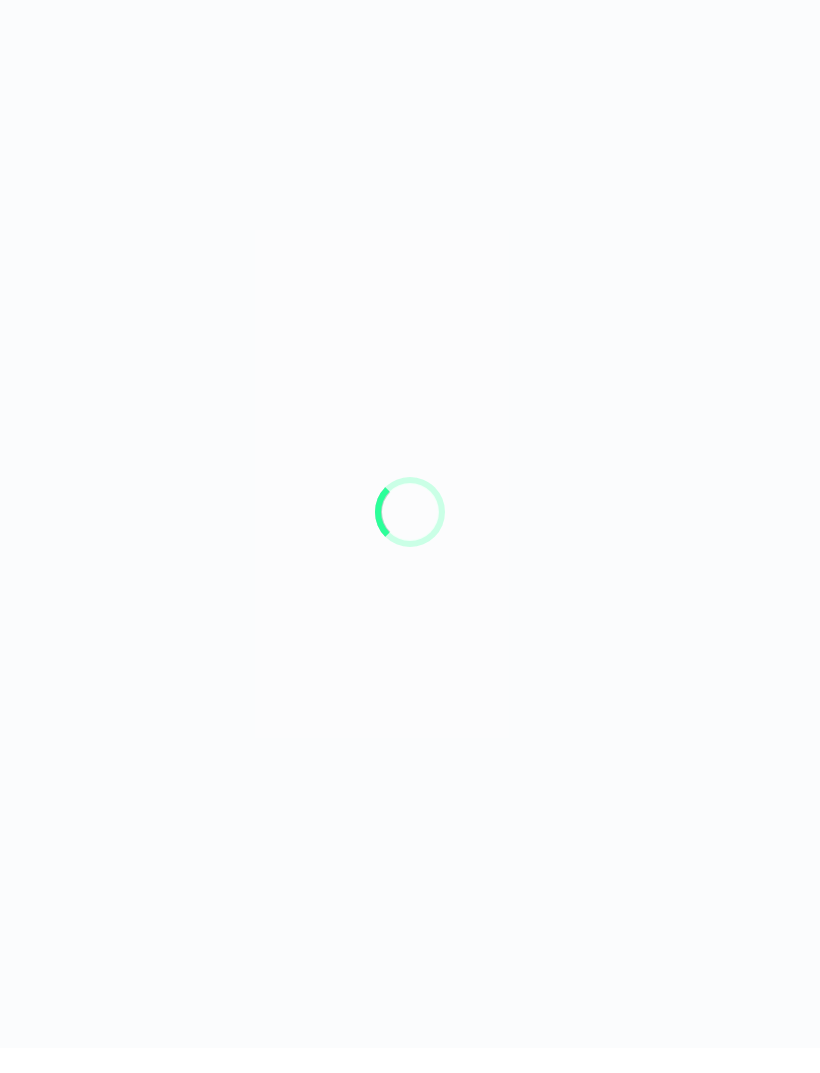 scroll, scrollTop: 25, scrollLeft: 0, axis: vertical 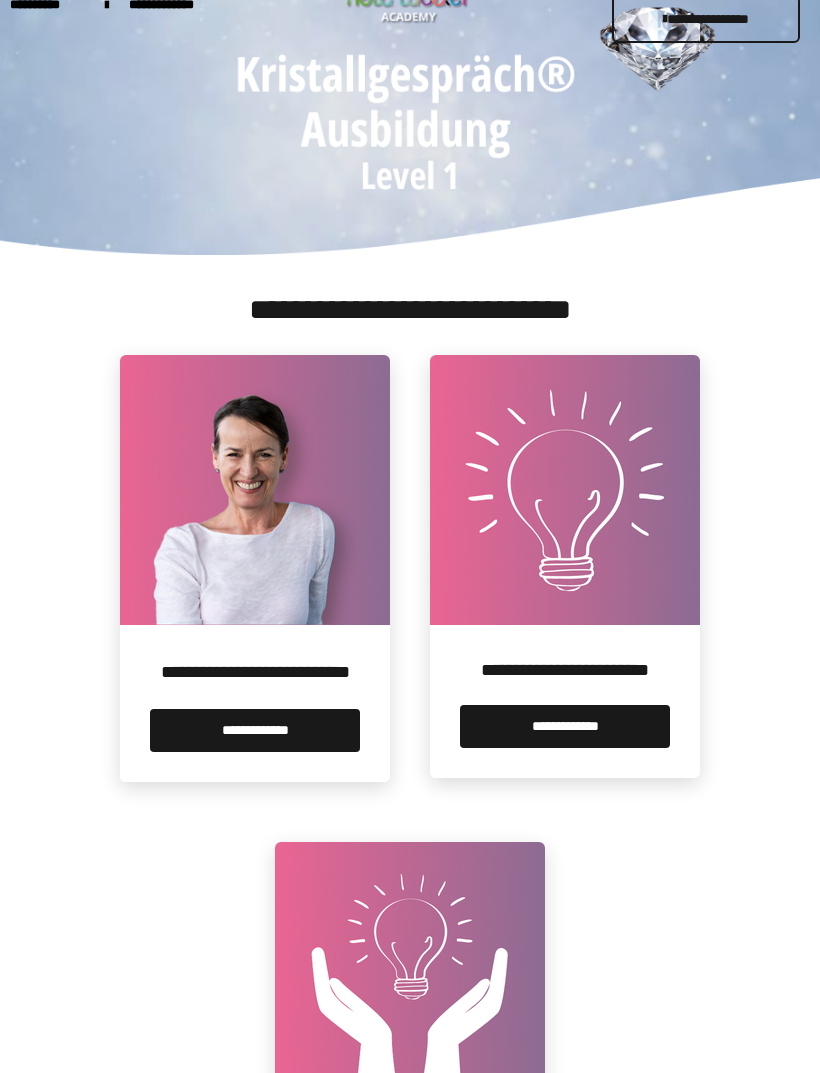 click on "**********" at bounding box center (565, 726) 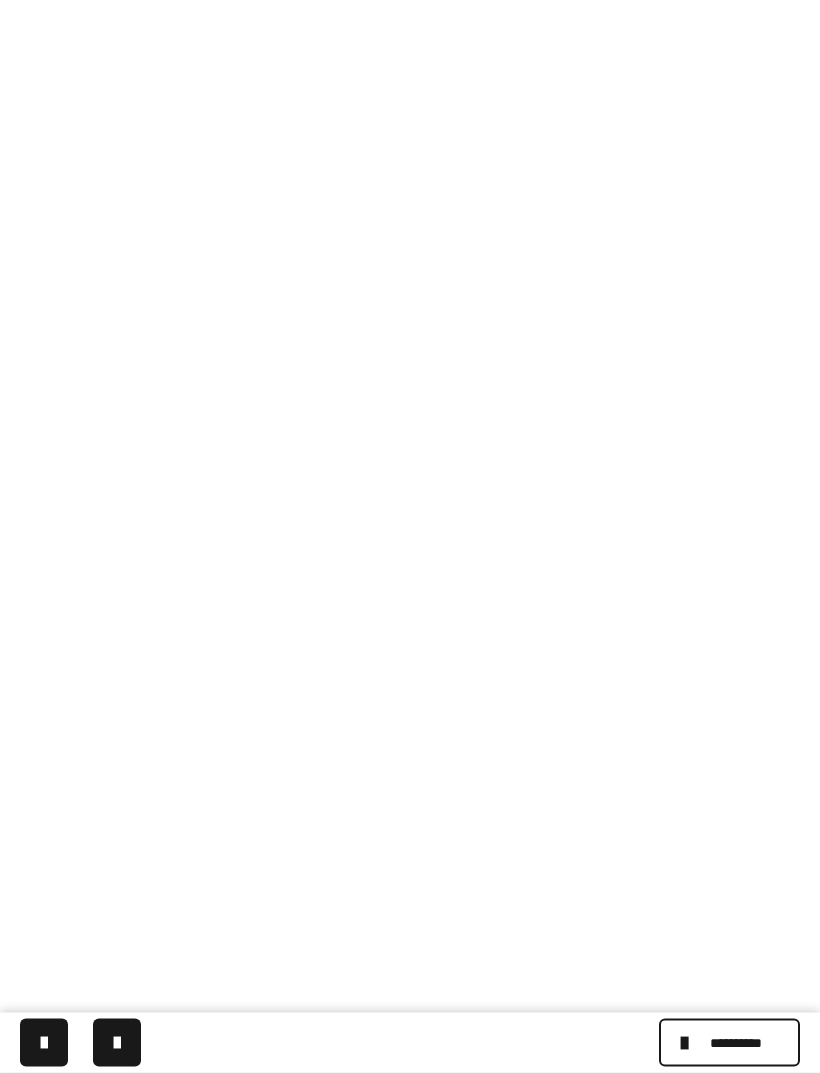 scroll, scrollTop: 345, scrollLeft: 0, axis: vertical 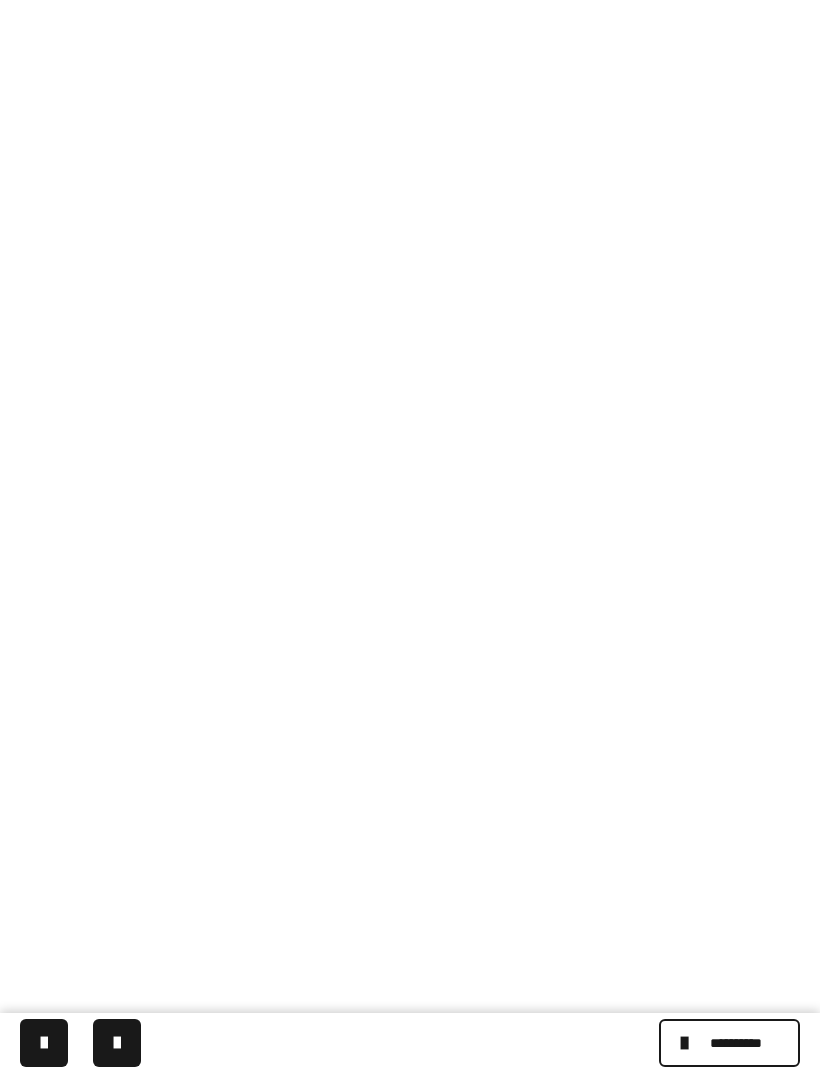 click at bounding box center [117, 1043] 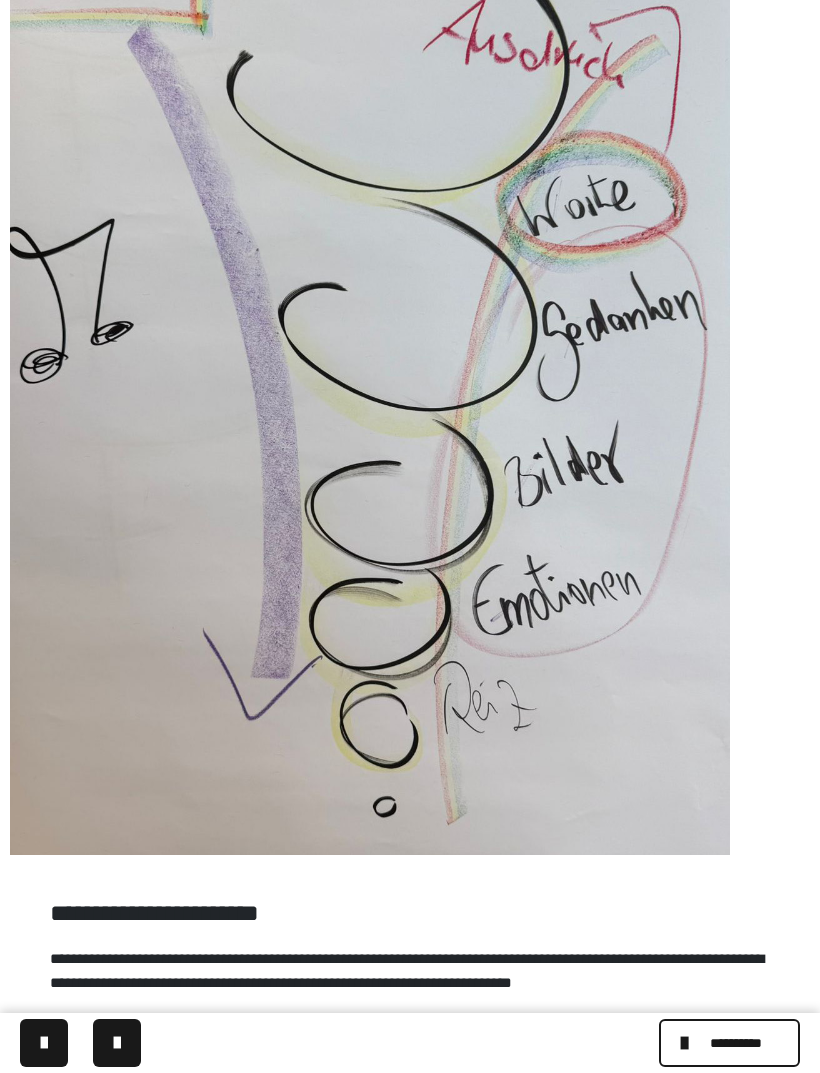 scroll, scrollTop: 2134, scrollLeft: 0, axis: vertical 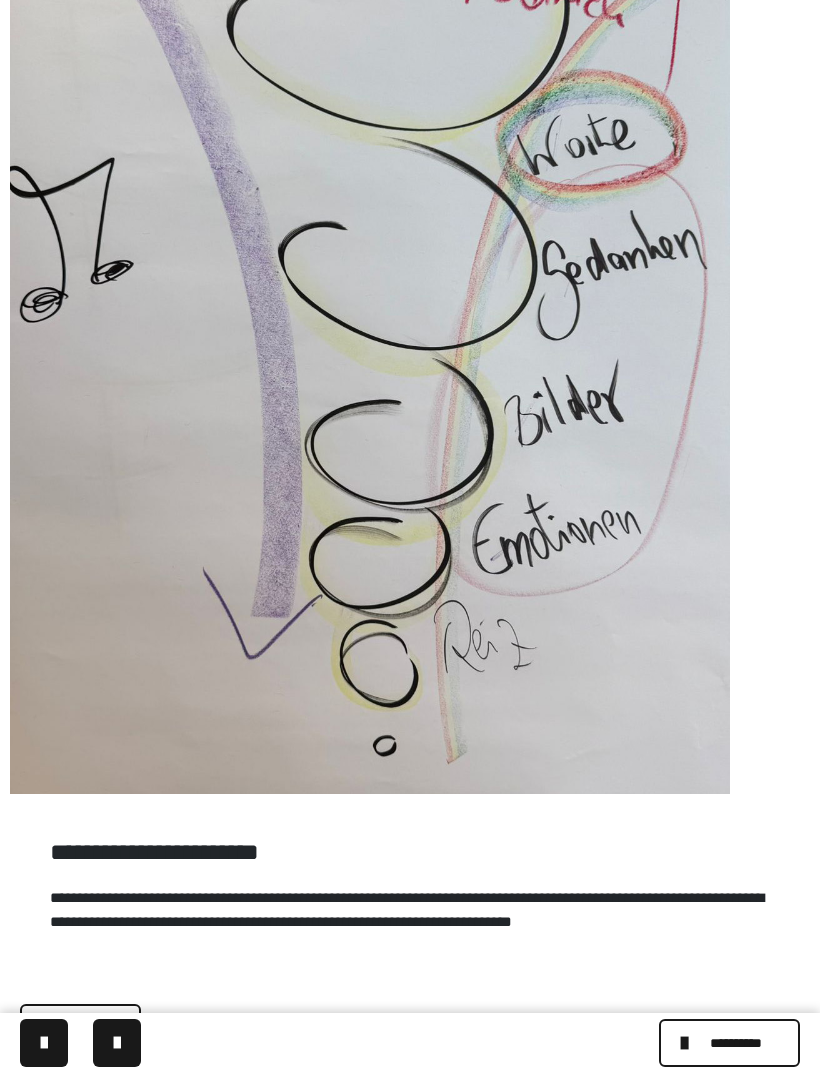 click on "**********" at bounding box center (736, 1043) 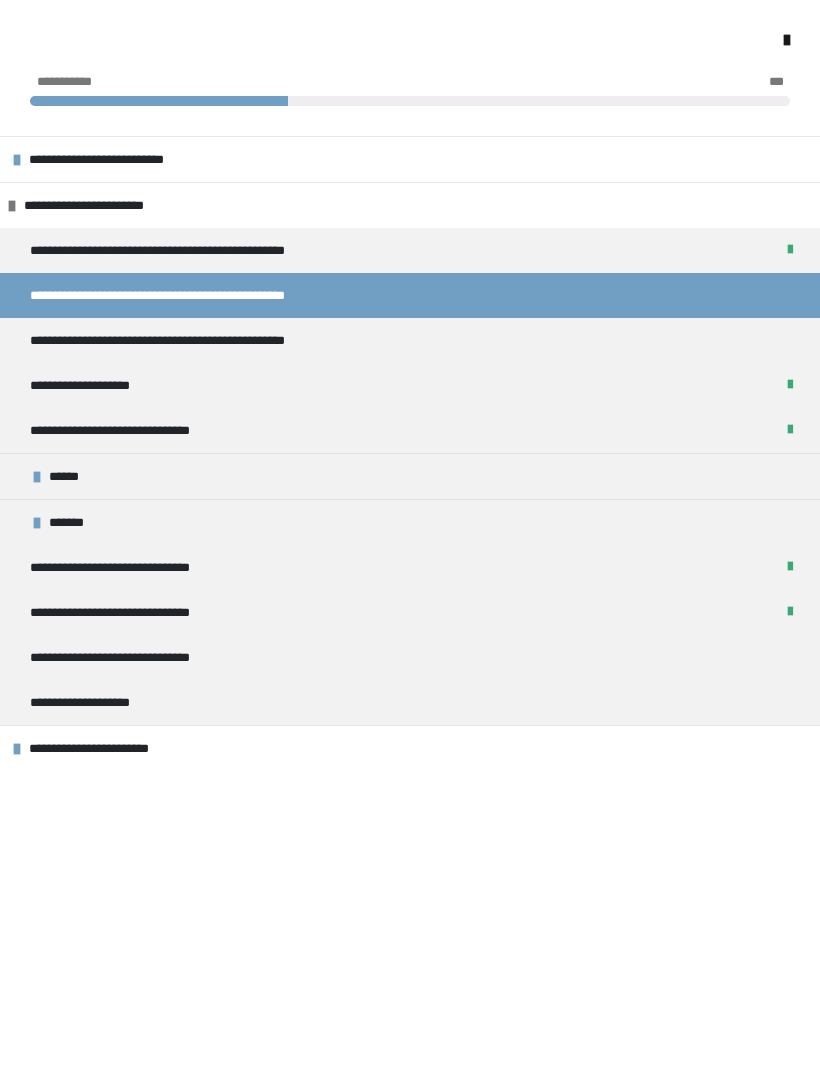 click on "******" at bounding box center (72, 476) 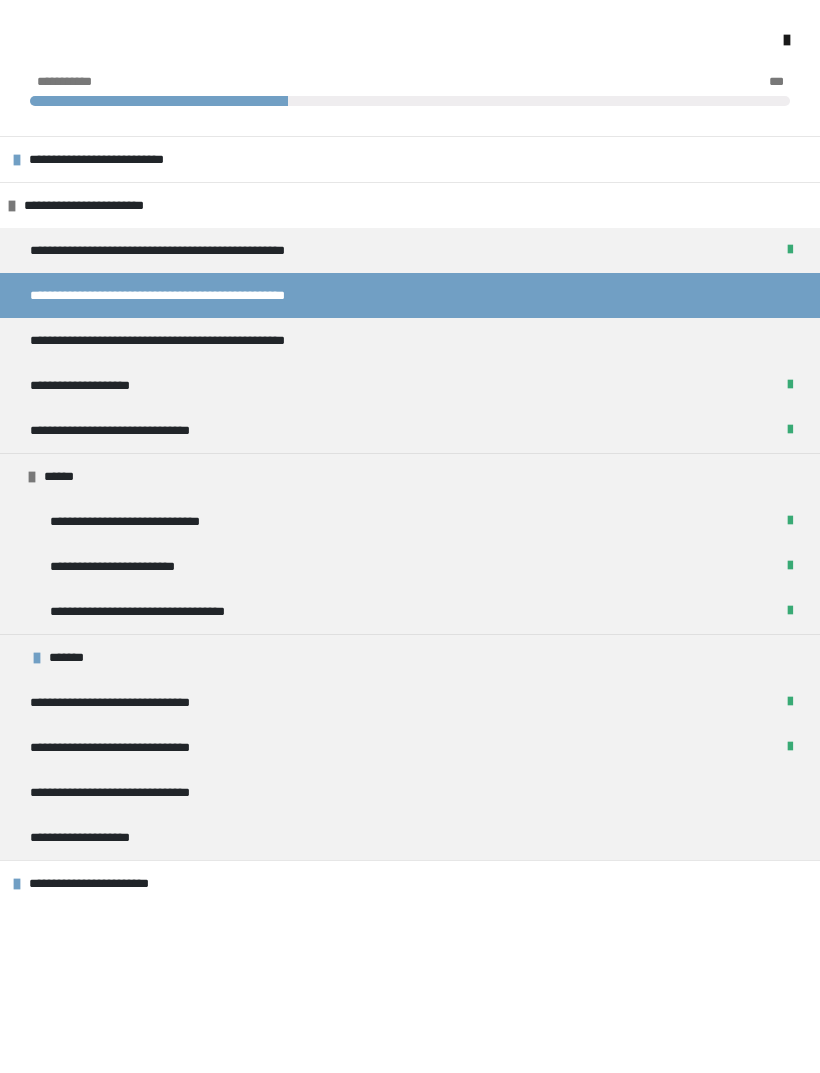 click on "**********" at bounding box center [95, 385] 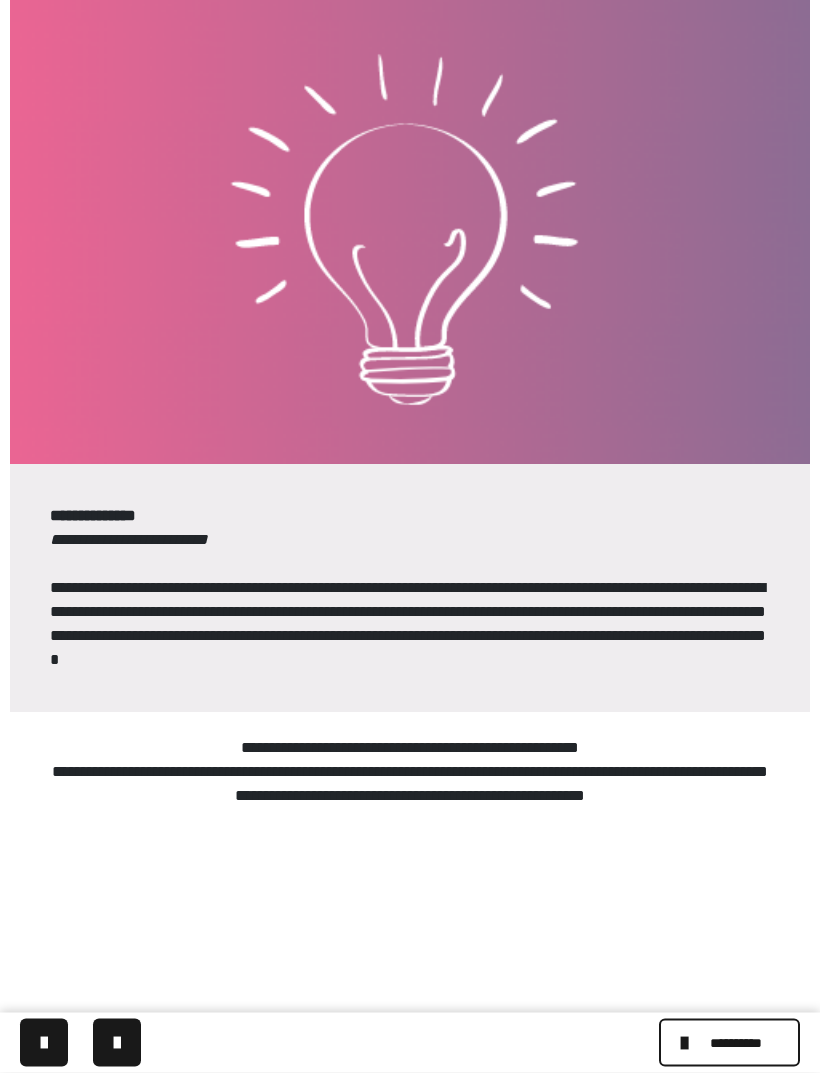 scroll, scrollTop: 345, scrollLeft: 0, axis: vertical 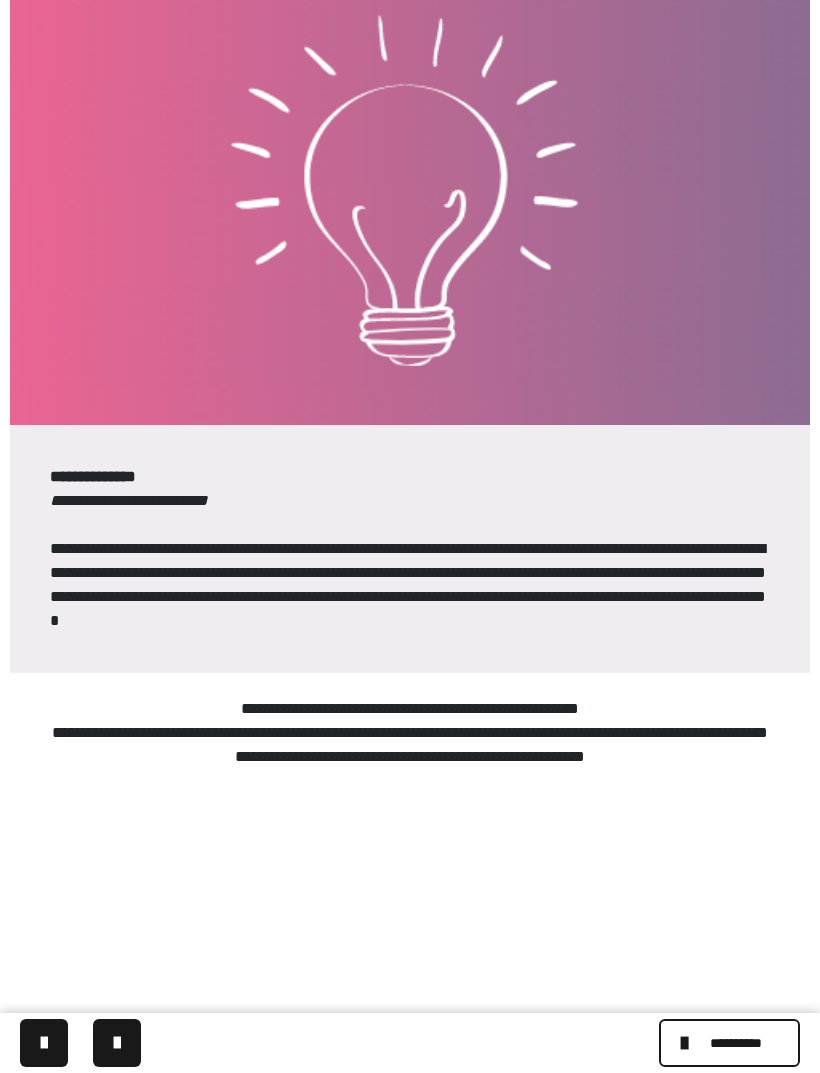 click at bounding box center [117, 1043] 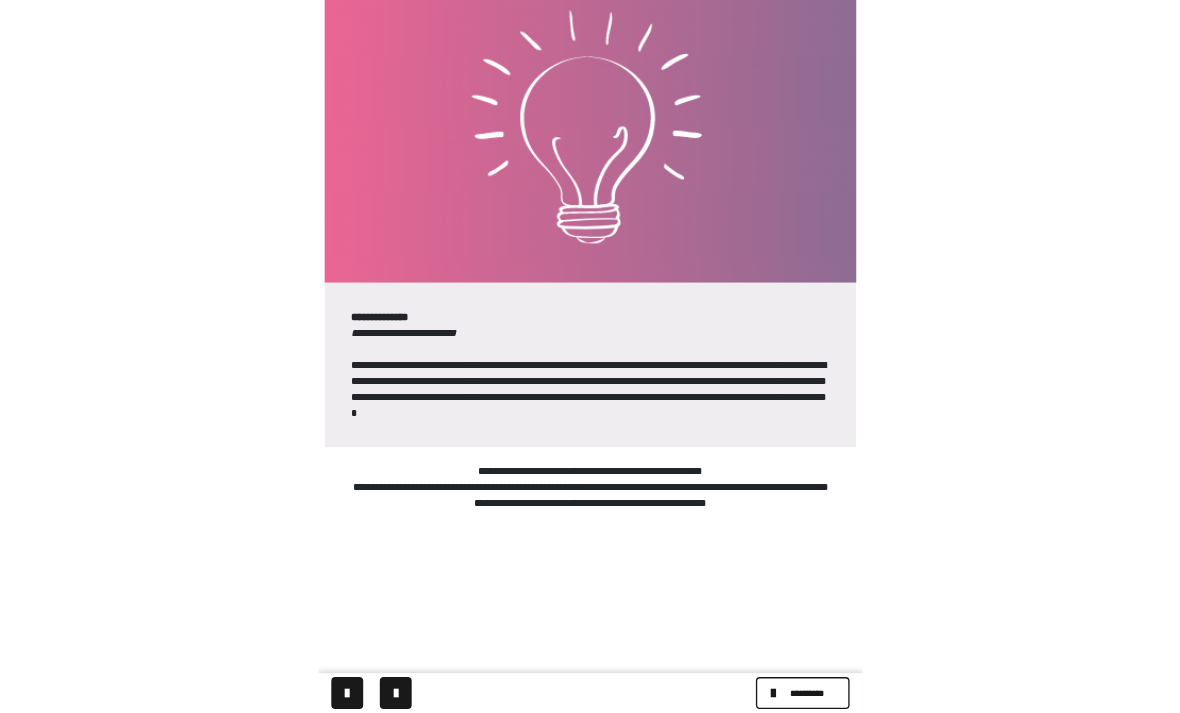 scroll, scrollTop: 0, scrollLeft: 0, axis: both 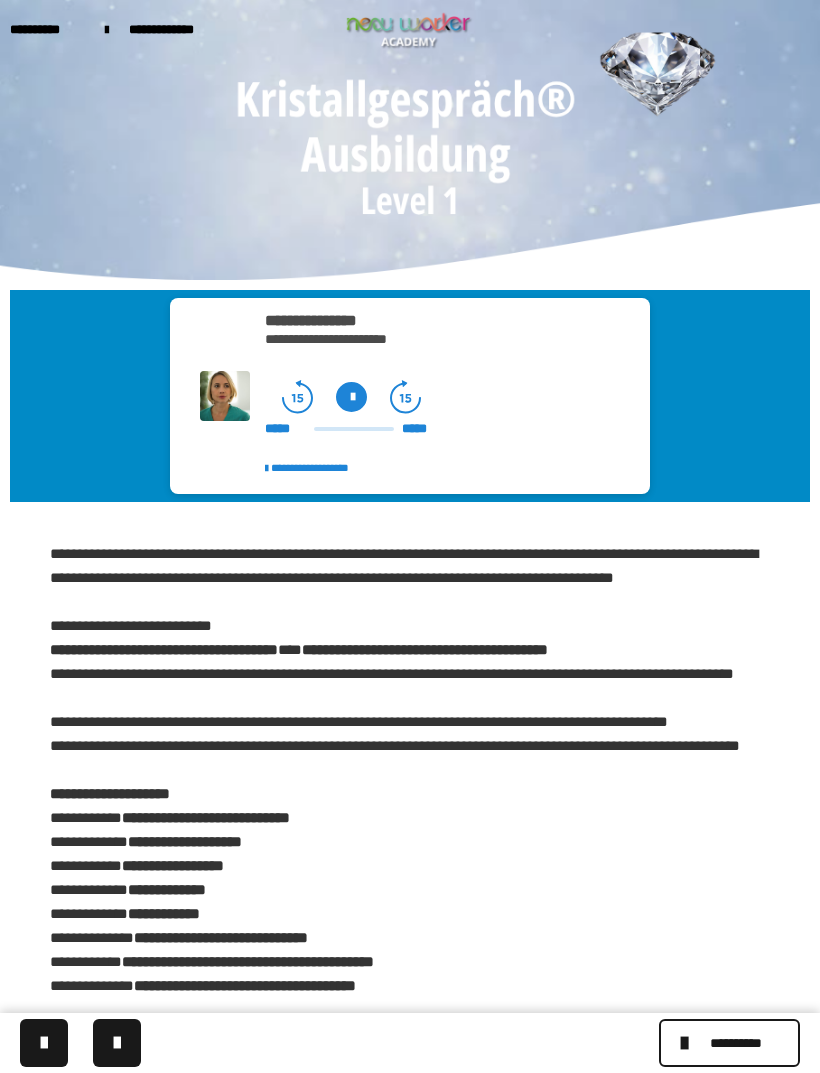 click at bounding box center [351, 397] 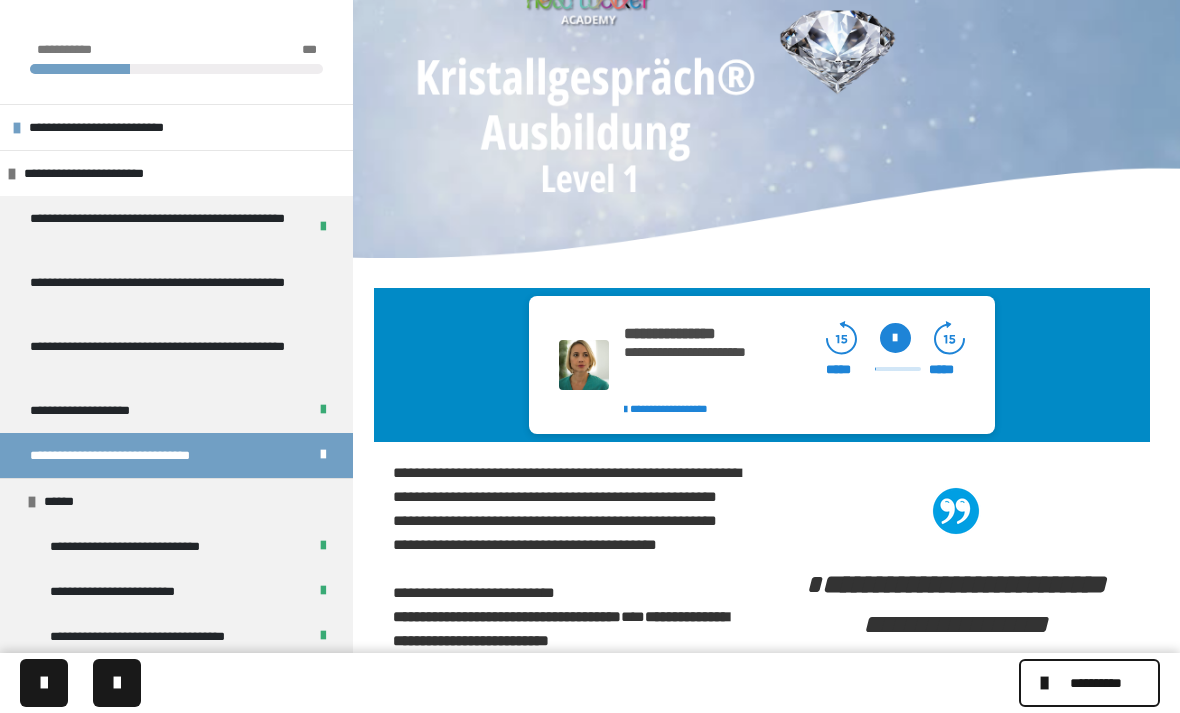 scroll, scrollTop: 20, scrollLeft: 0, axis: vertical 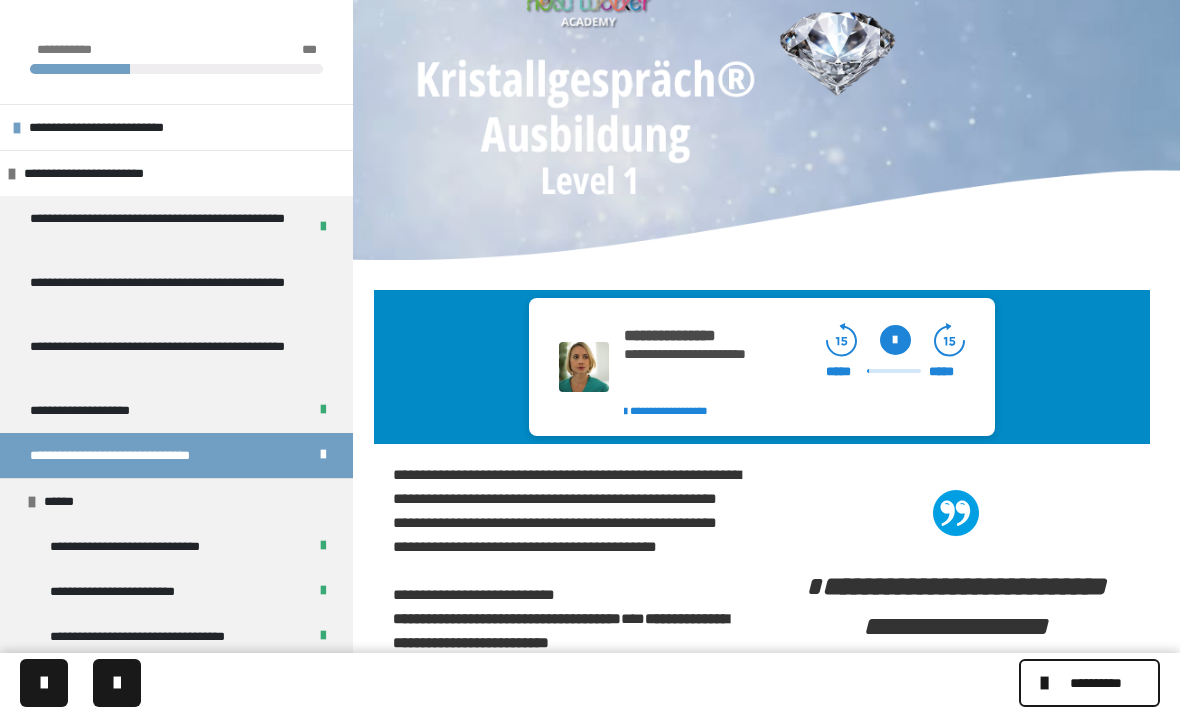 click on "**********" at bounding box center [1096, 683] 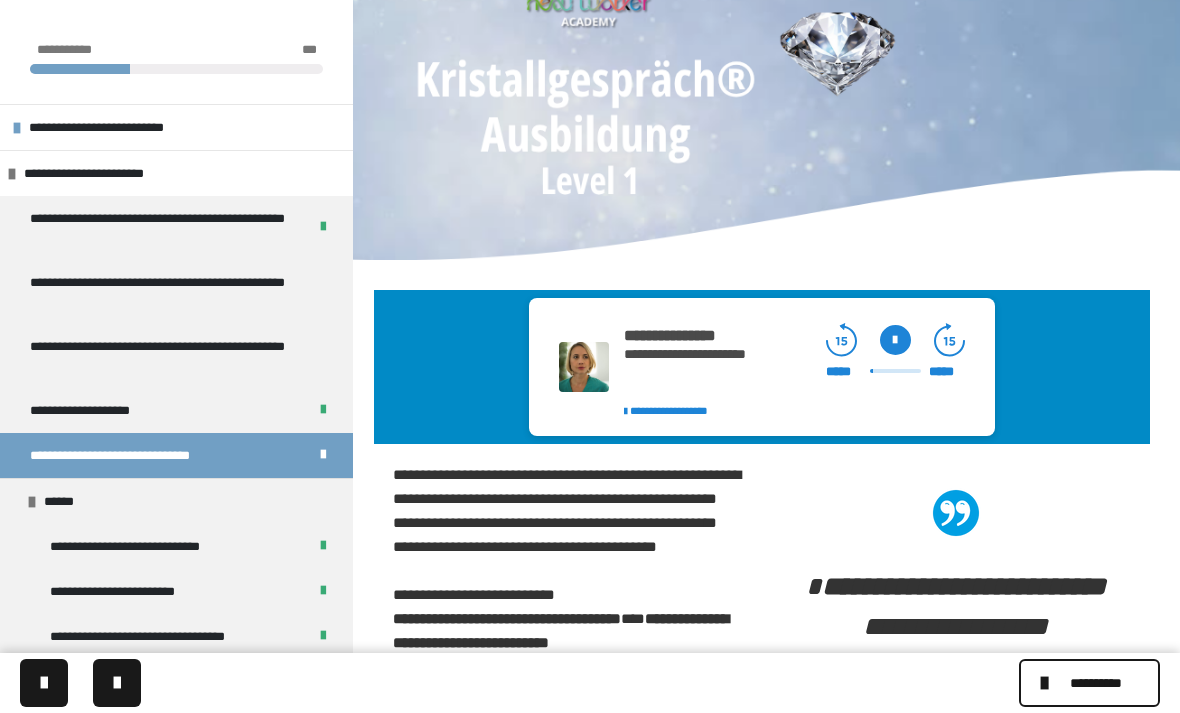 click on "**********" at bounding box center [155, 546] 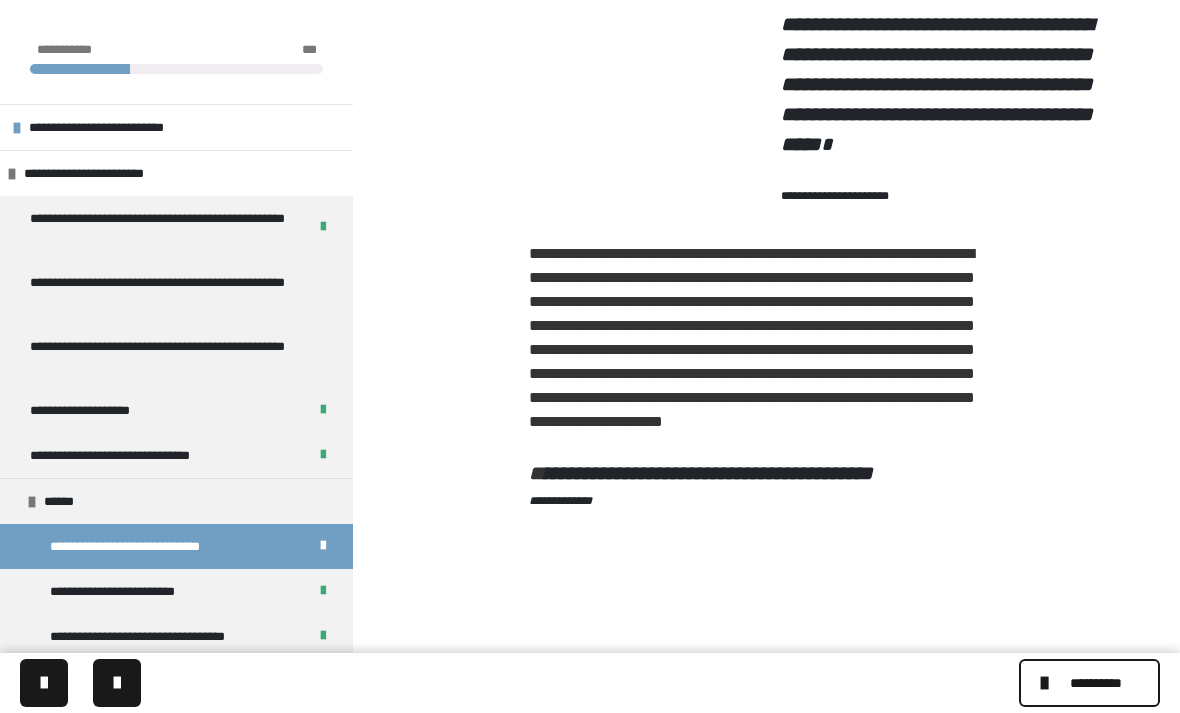 scroll, scrollTop: 1537, scrollLeft: 0, axis: vertical 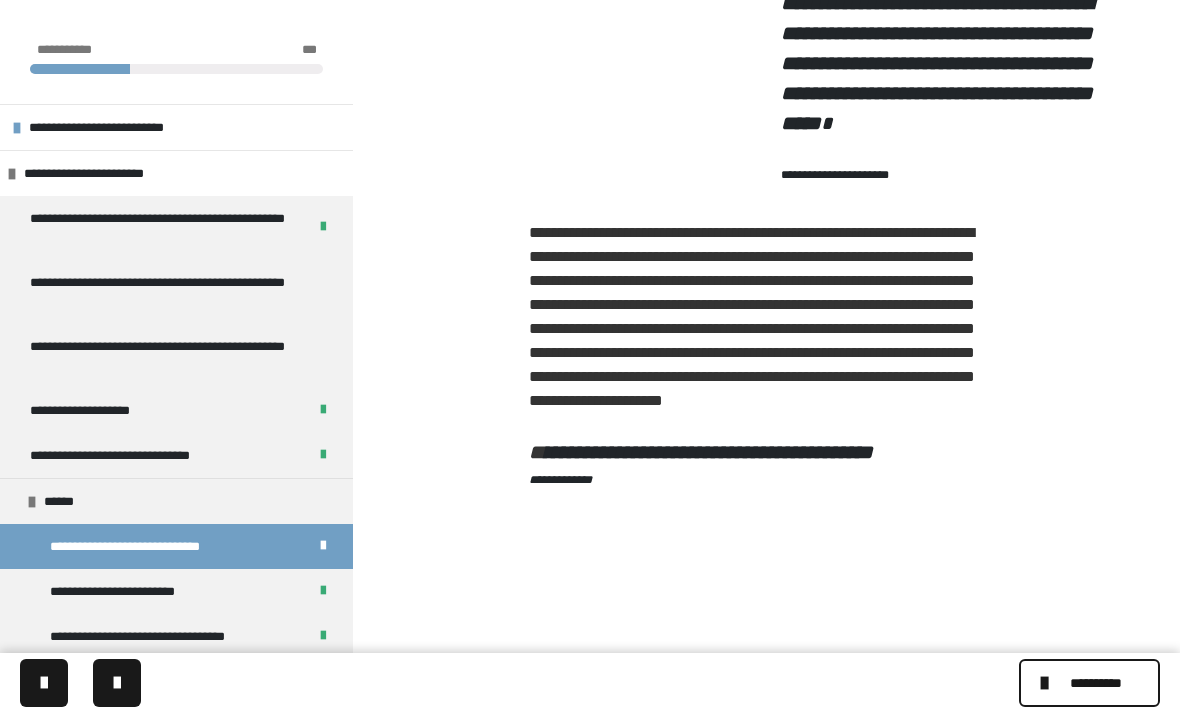 click at bounding box center [117, 683] 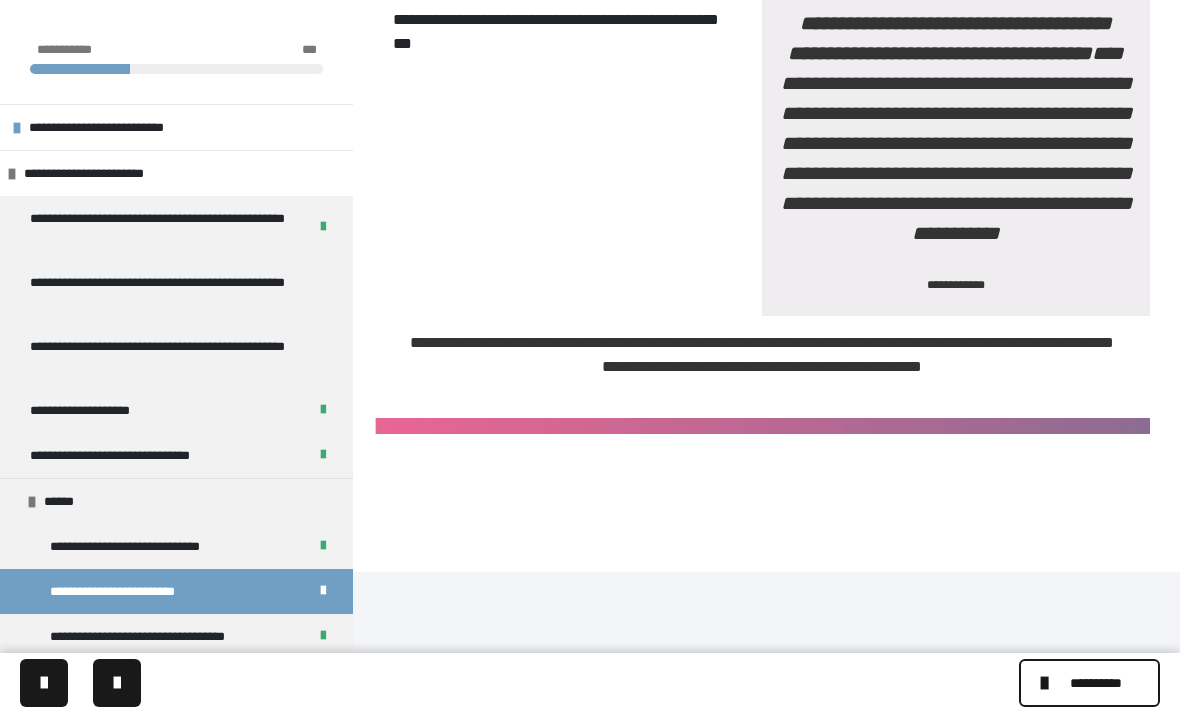 scroll, scrollTop: 1842, scrollLeft: 0, axis: vertical 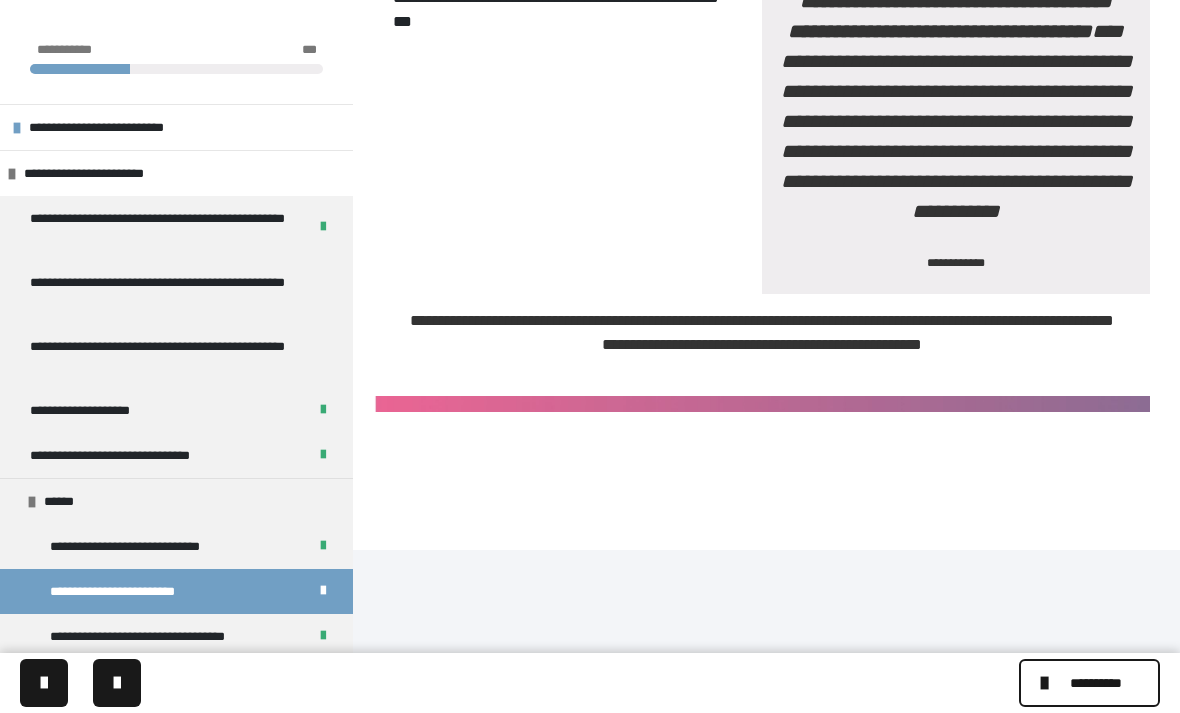 click at bounding box center (117, 683) 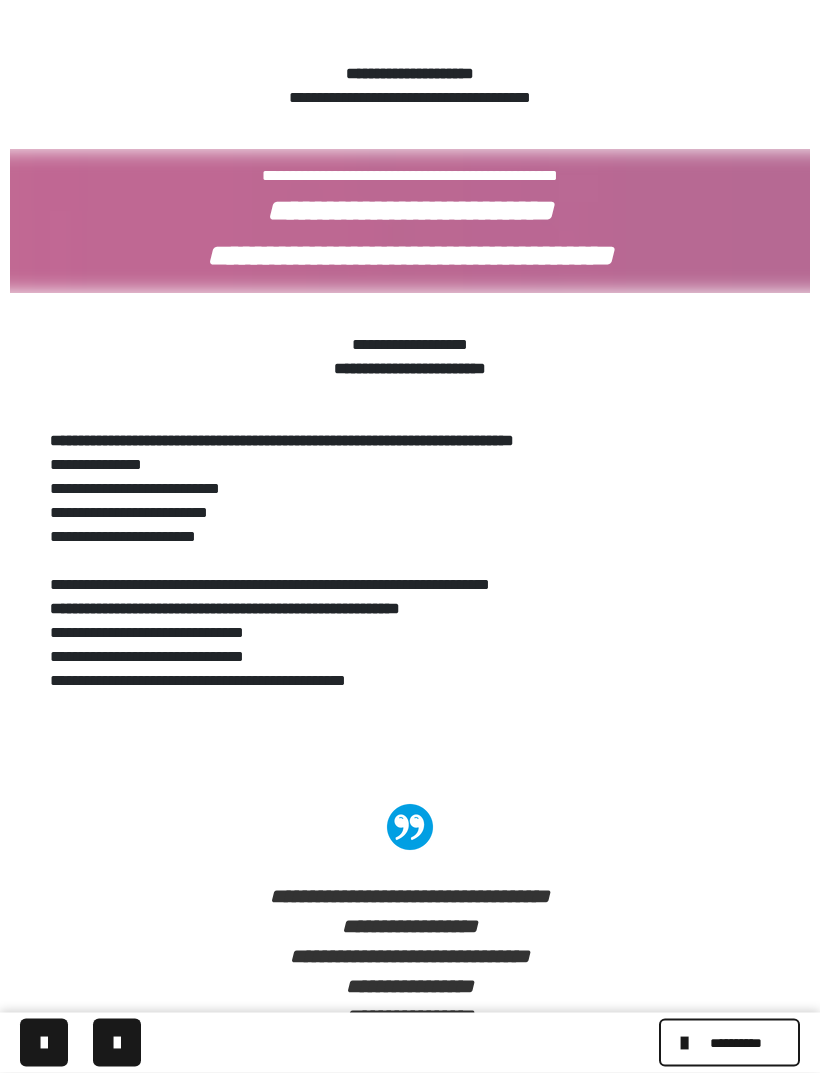 scroll, scrollTop: 973, scrollLeft: 0, axis: vertical 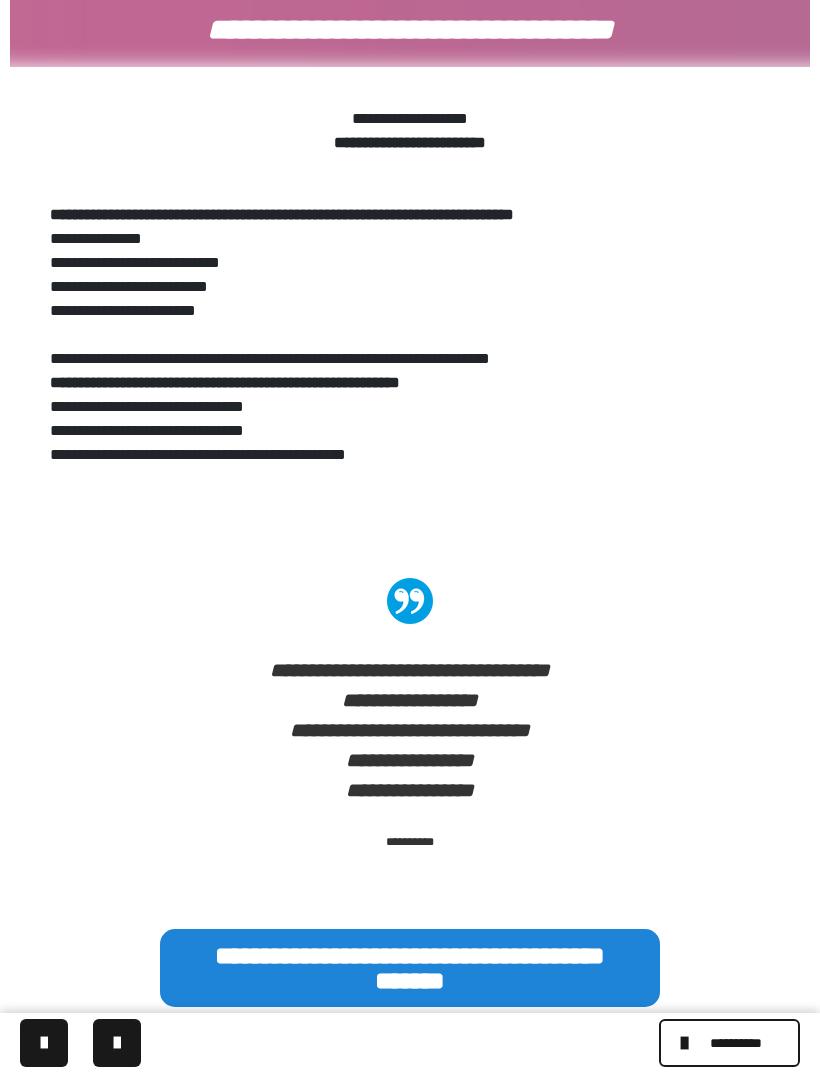 click at bounding box center (117, 1043) 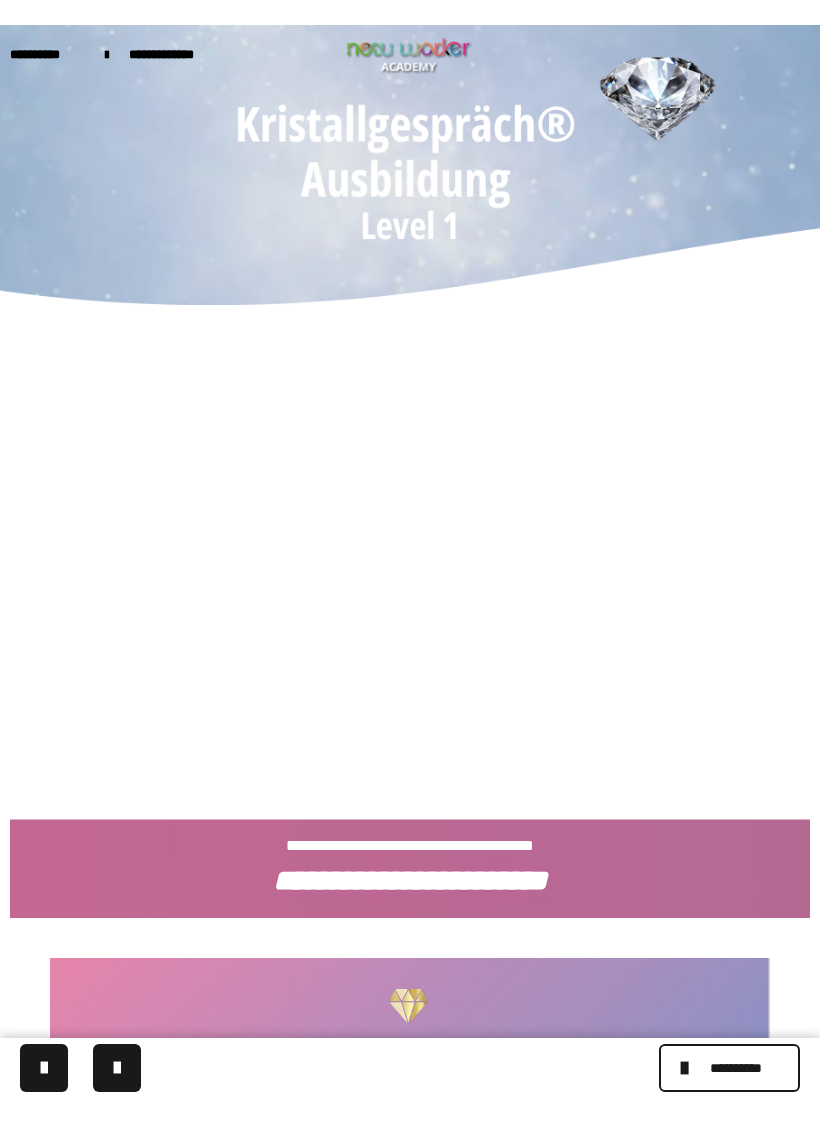 scroll, scrollTop: 24, scrollLeft: 0, axis: vertical 